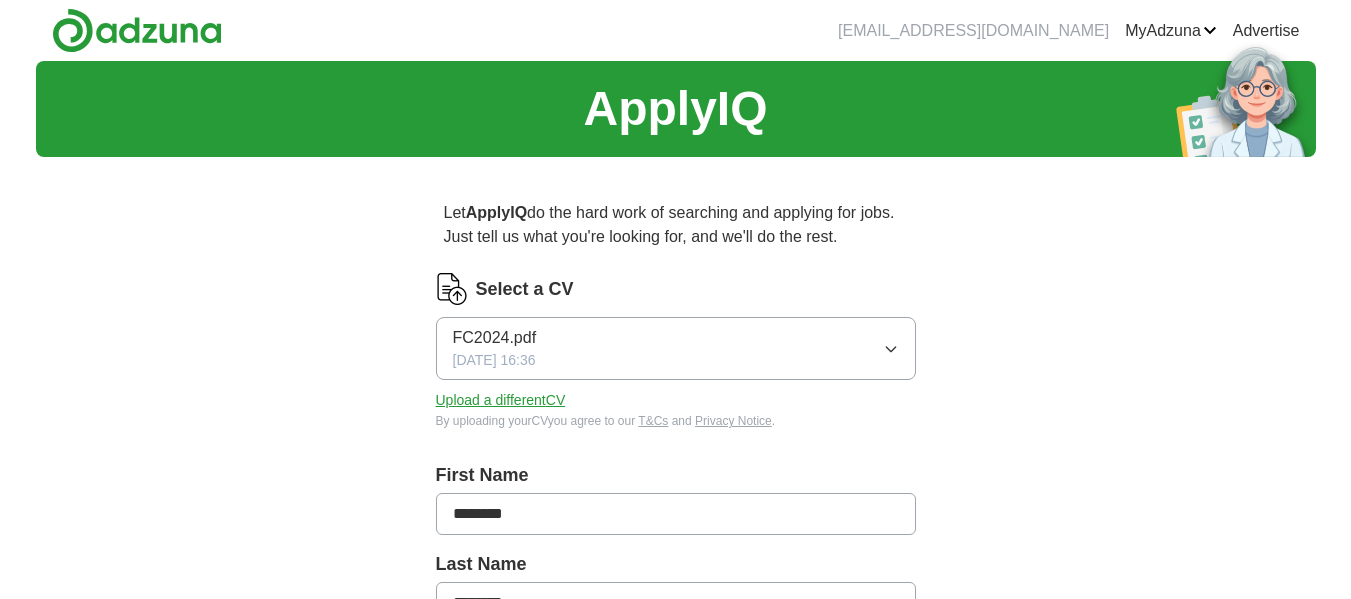 scroll, scrollTop: 0, scrollLeft: 0, axis: both 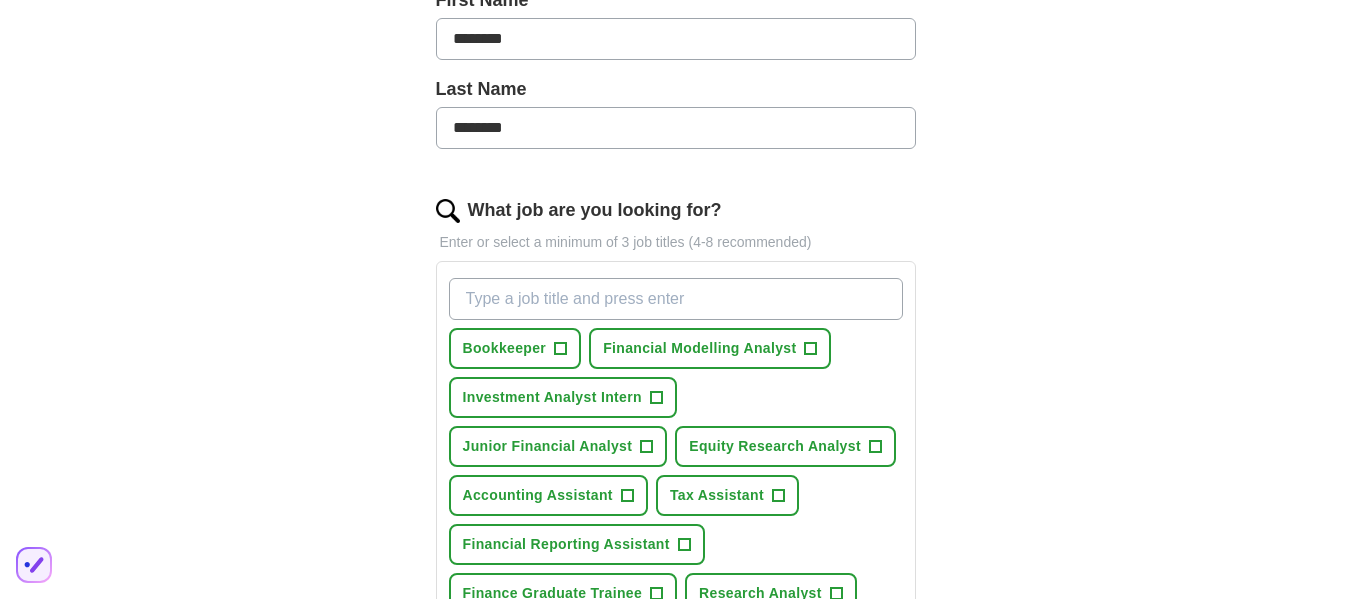 click on "What job are you looking for?" at bounding box center [676, 299] 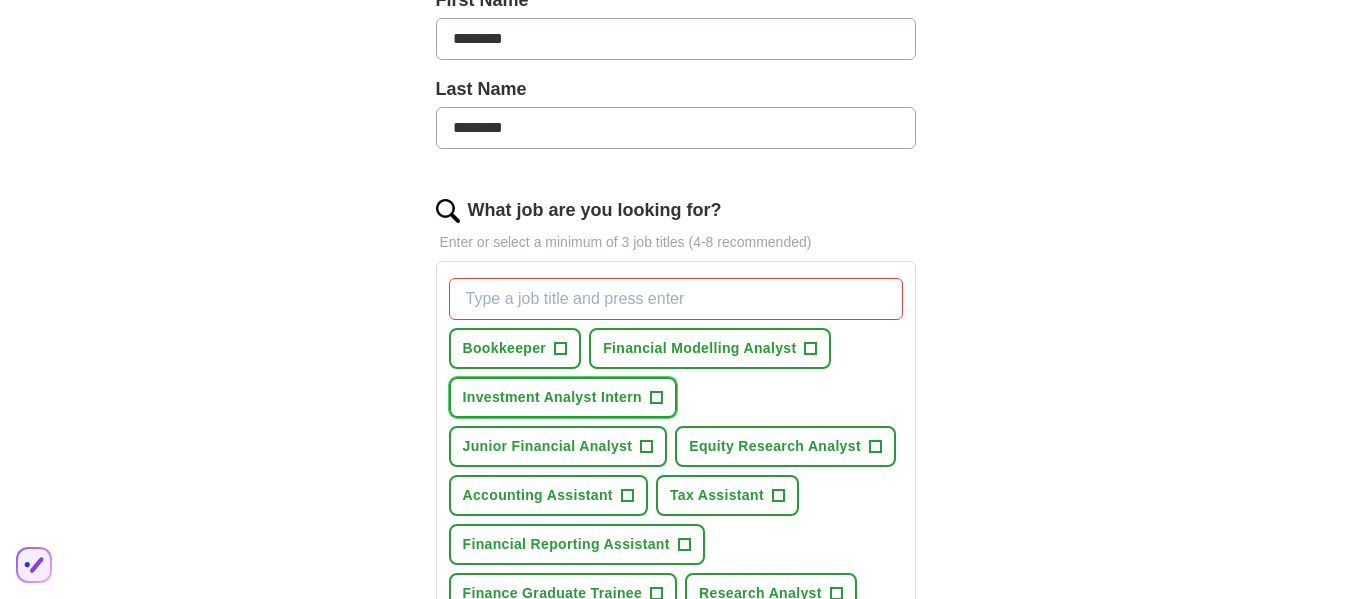click on "Investment Analyst Intern +" at bounding box center [563, 397] 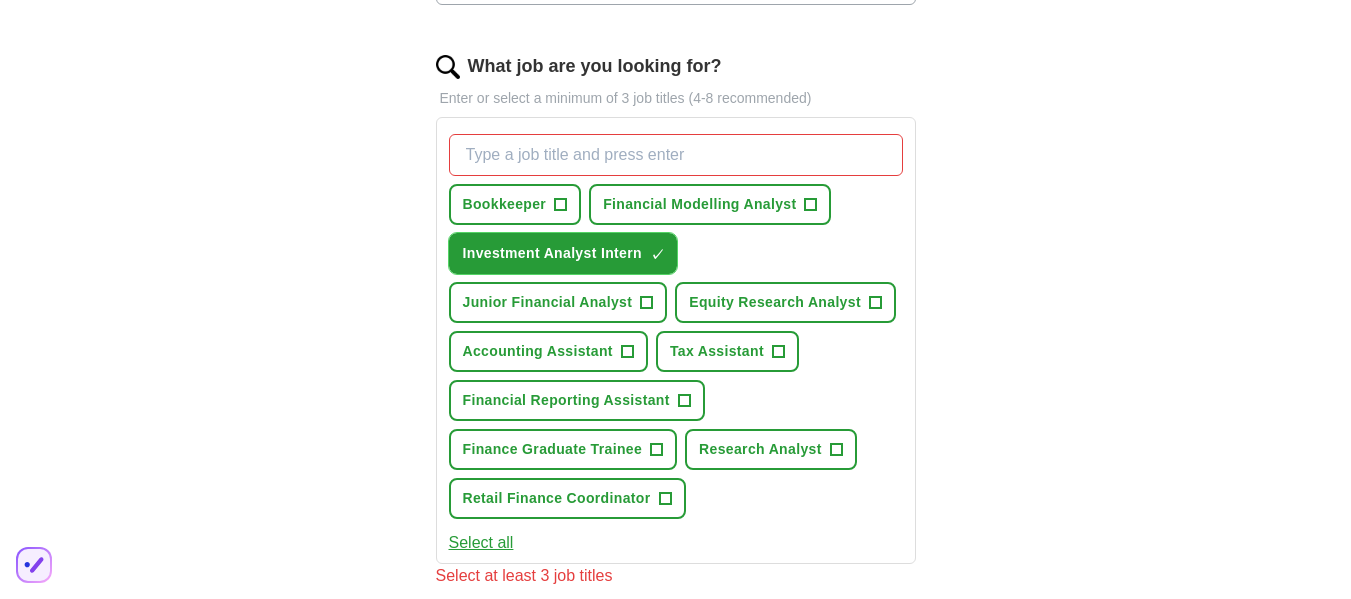 scroll, scrollTop: 620, scrollLeft: 0, axis: vertical 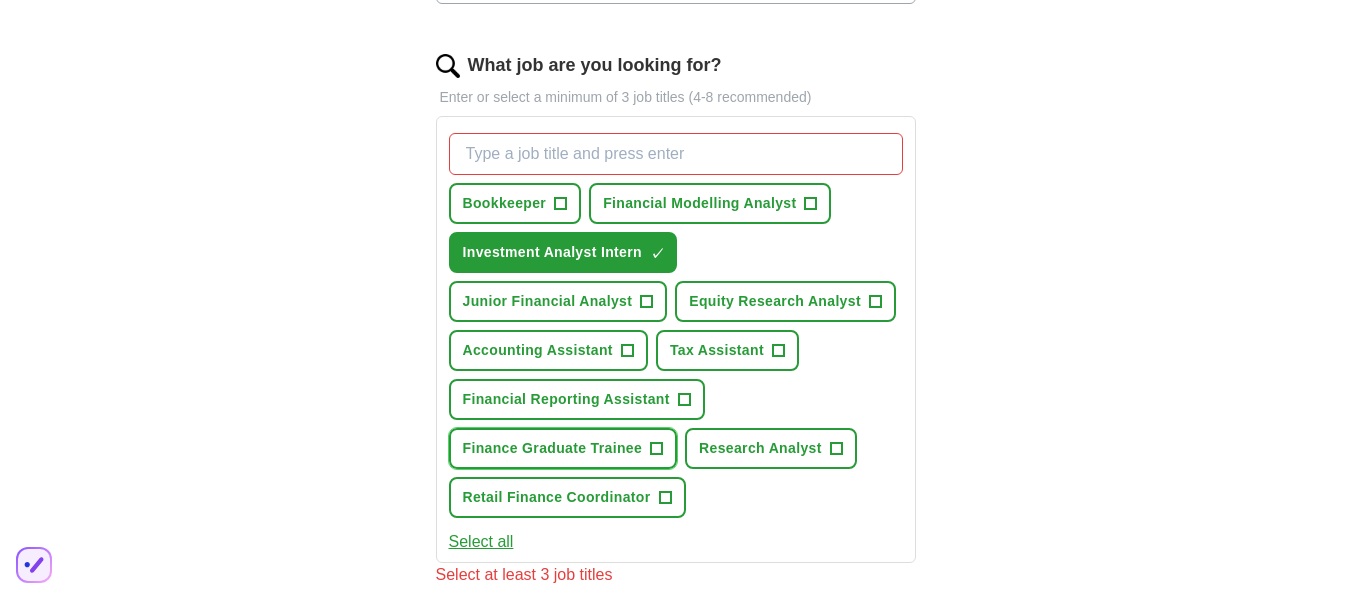 click on "+" at bounding box center (657, 449) 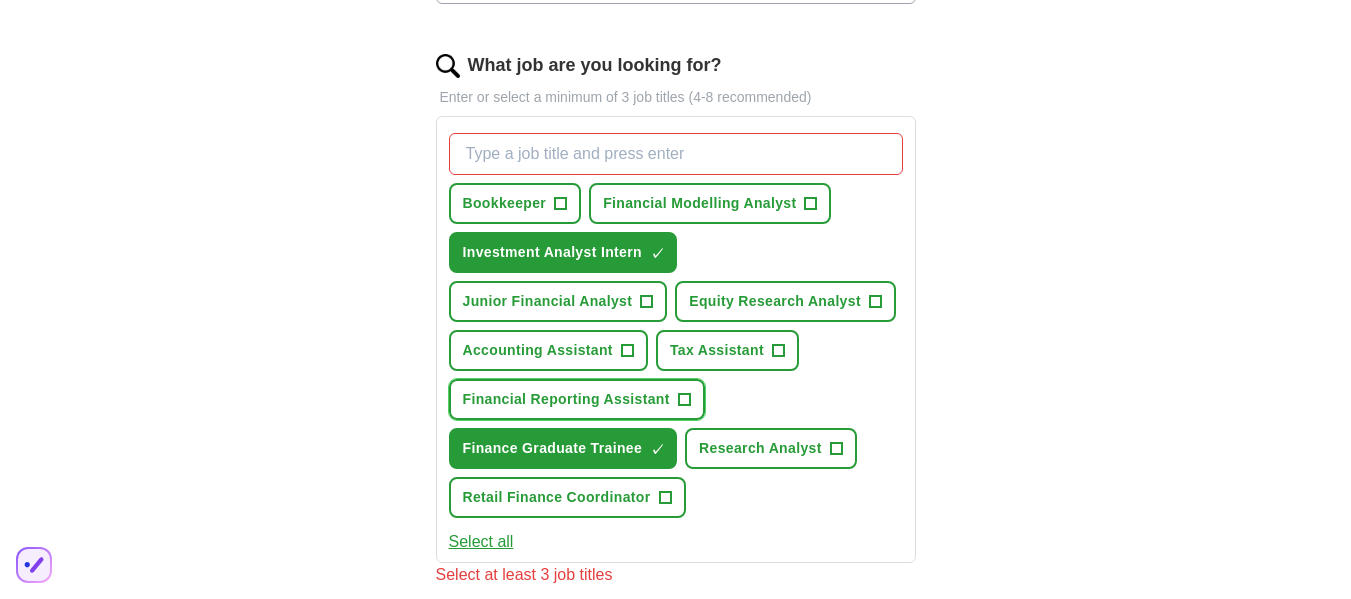 click on "+" at bounding box center (684, 400) 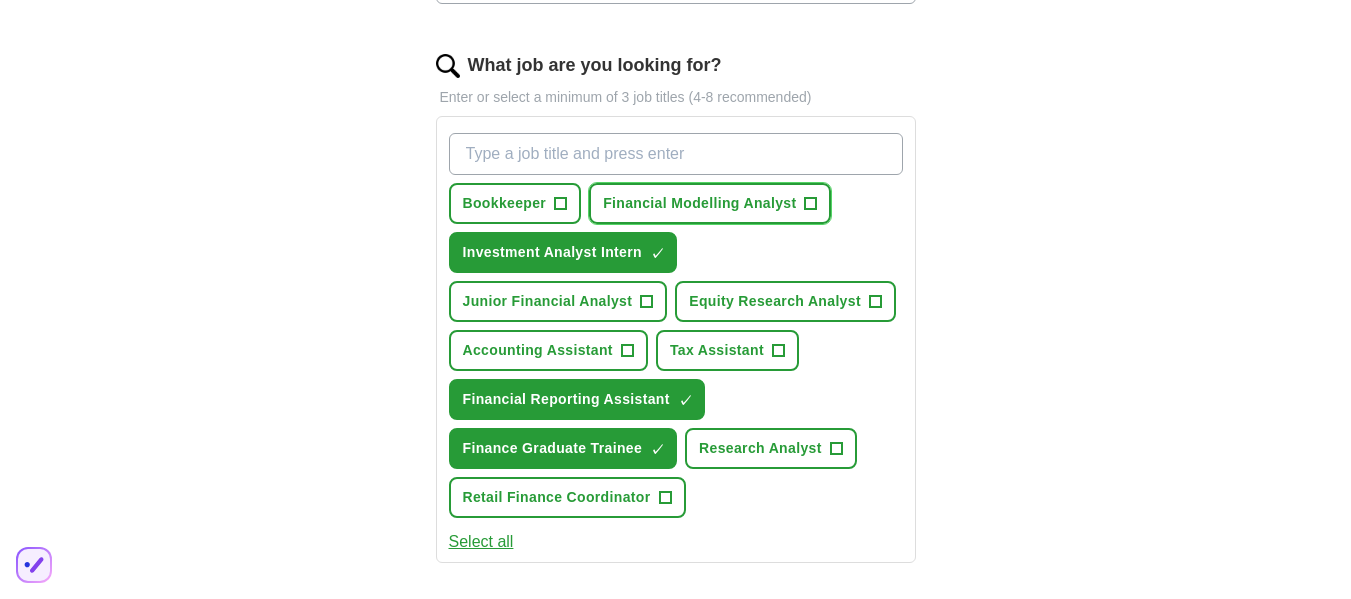 click on "+" at bounding box center (811, 204) 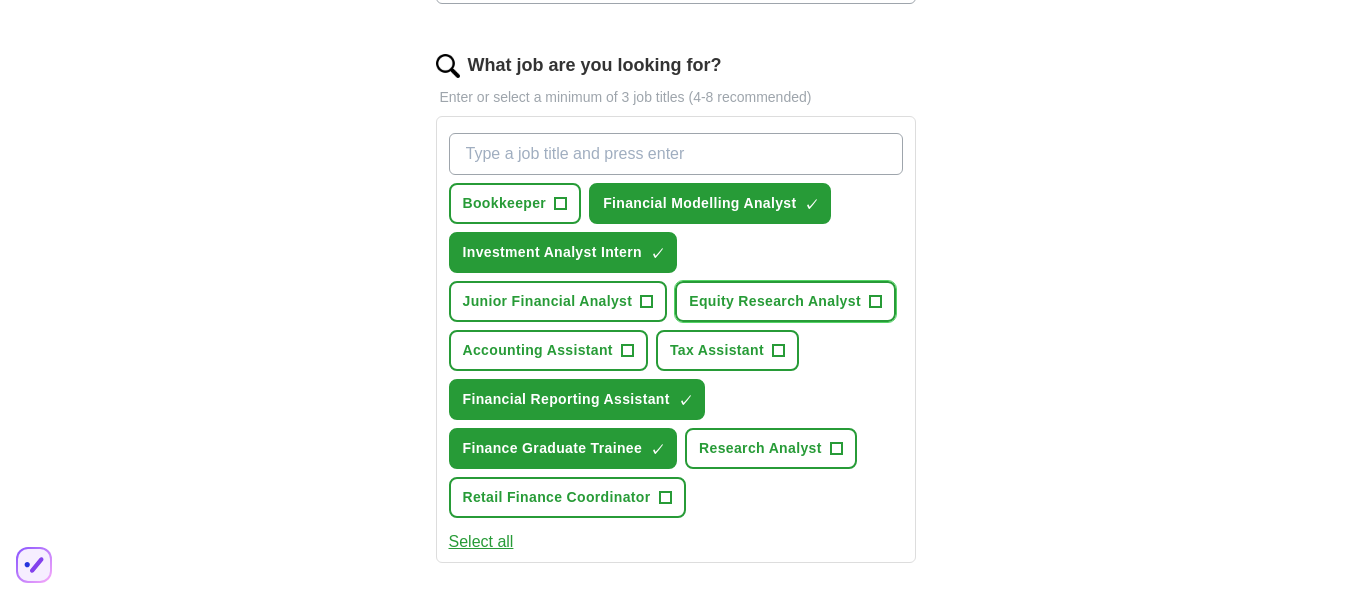 click on "+" at bounding box center (875, 302) 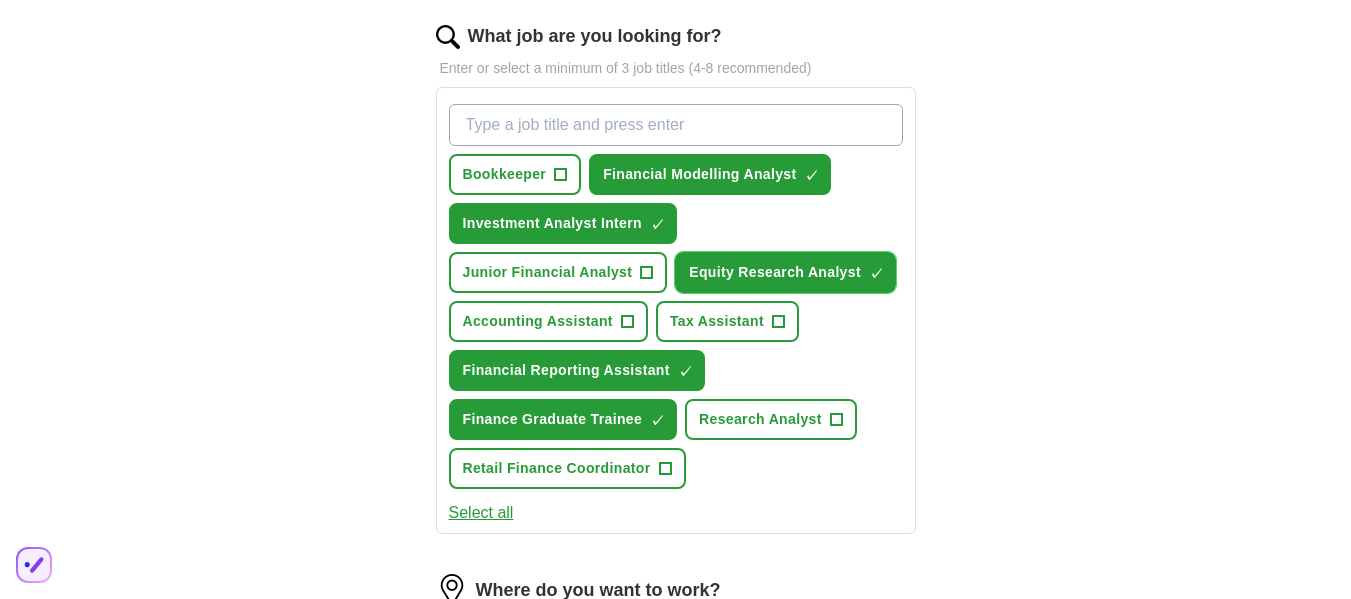scroll, scrollTop: 650, scrollLeft: 0, axis: vertical 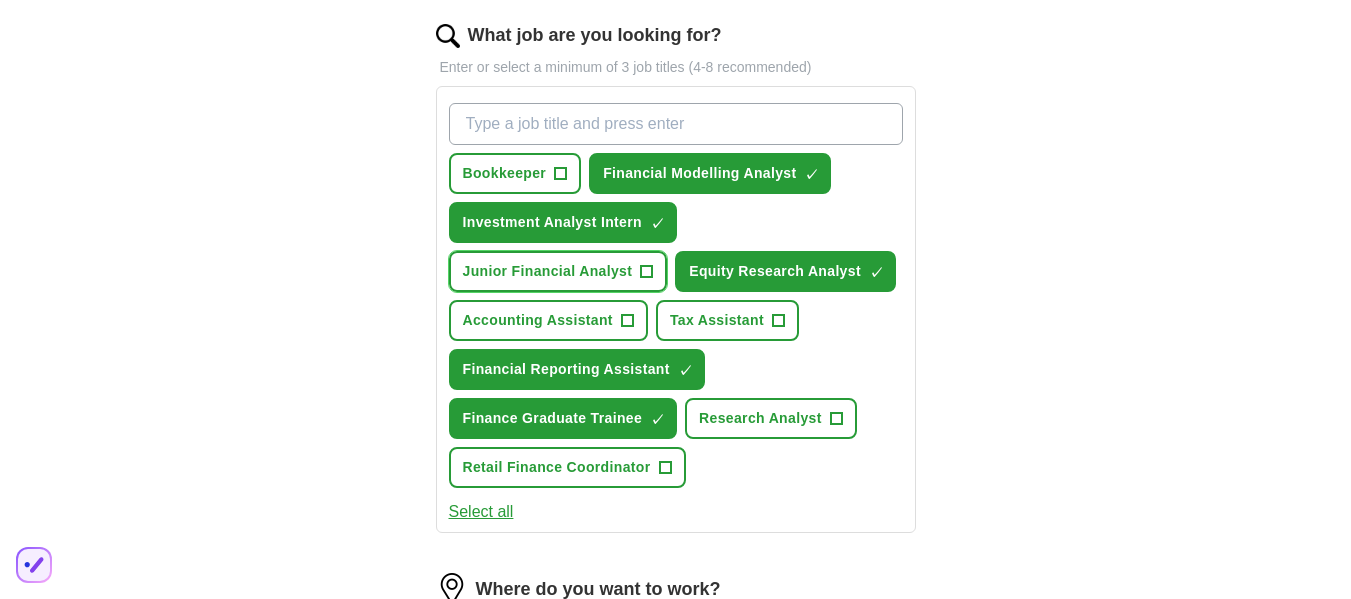 click on "+" at bounding box center [647, 272] 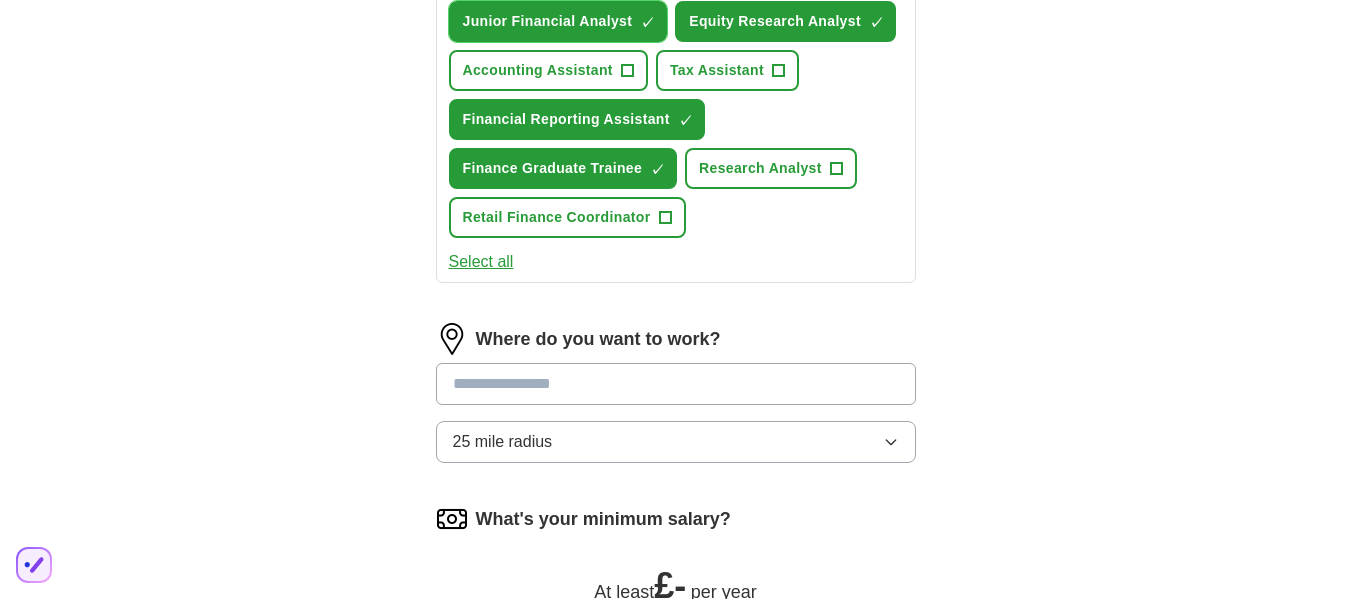 scroll, scrollTop: 901, scrollLeft: 0, axis: vertical 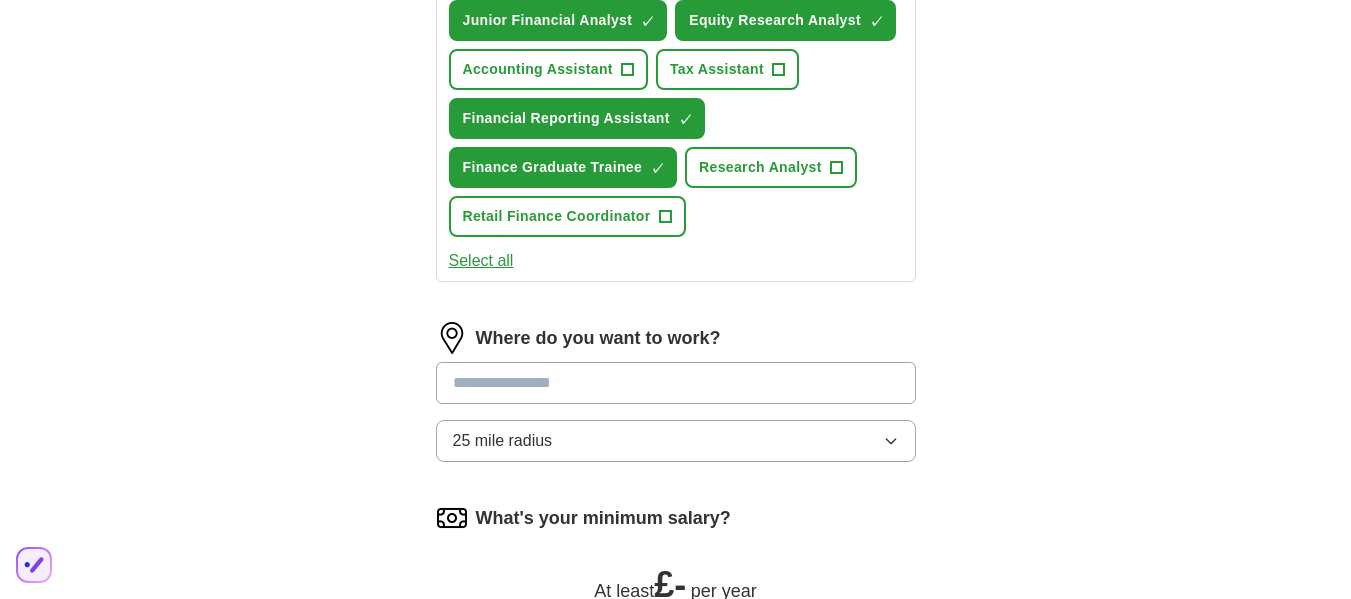 click at bounding box center (676, 383) 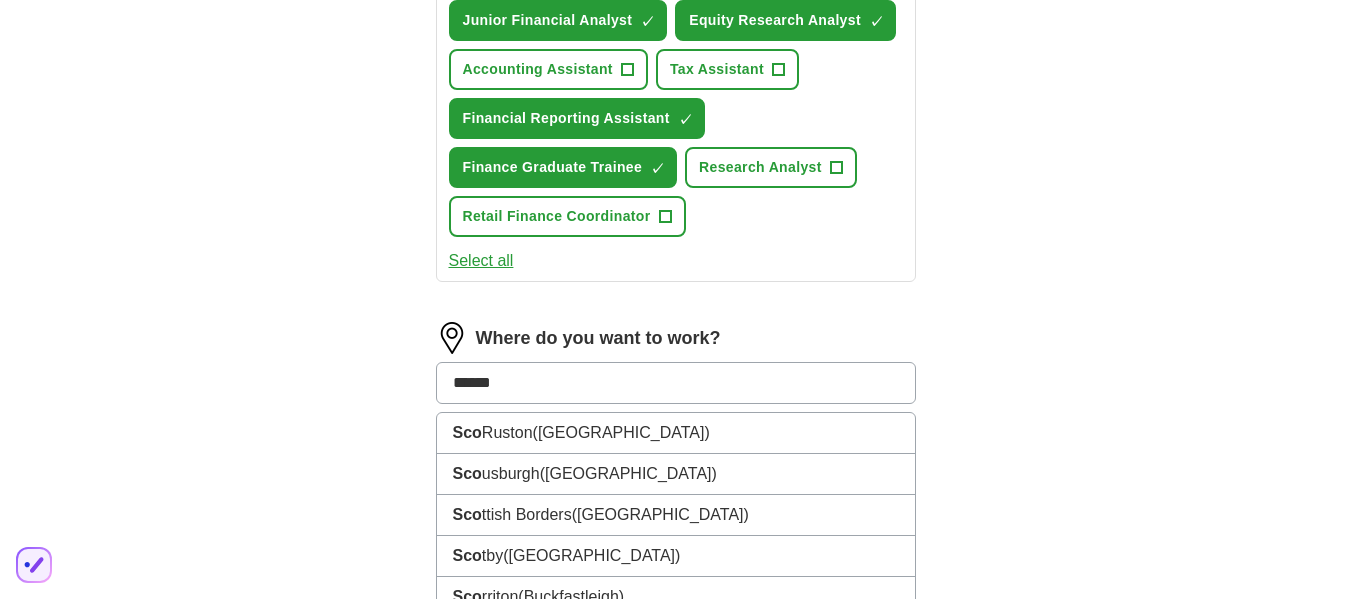 type on "*******" 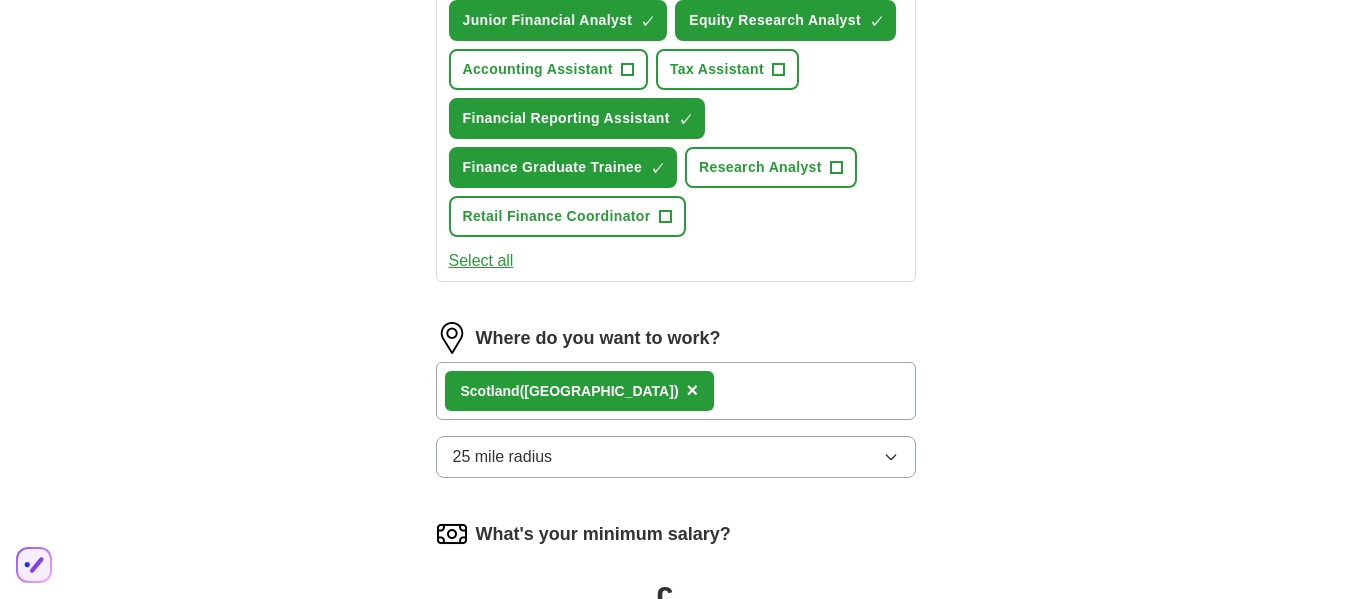 click on "Scotlan d  (UK) ×" at bounding box center (676, 391) 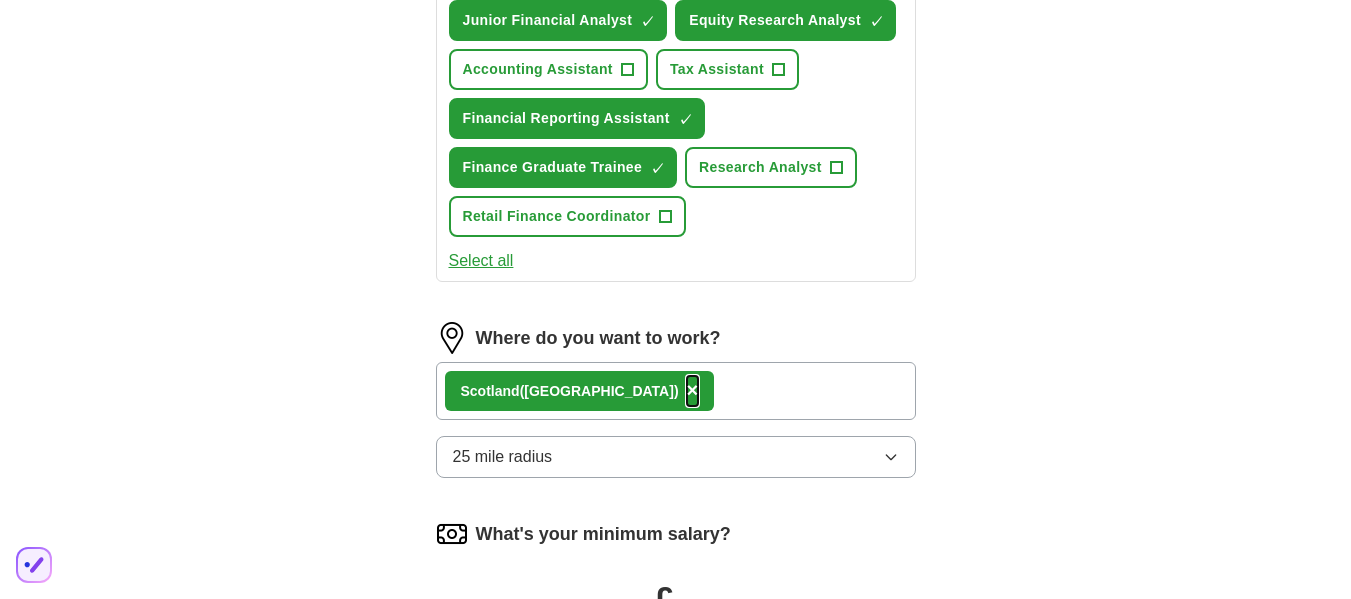 click on "×" at bounding box center [693, 390] 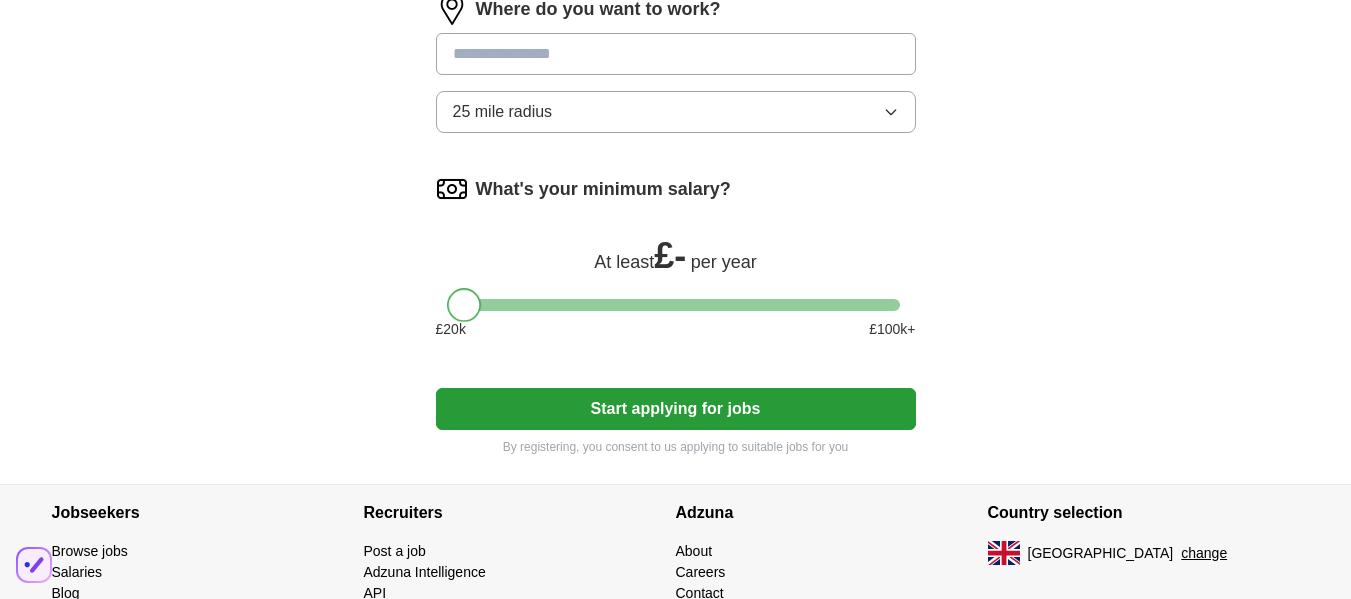 scroll, scrollTop: 1229, scrollLeft: 0, axis: vertical 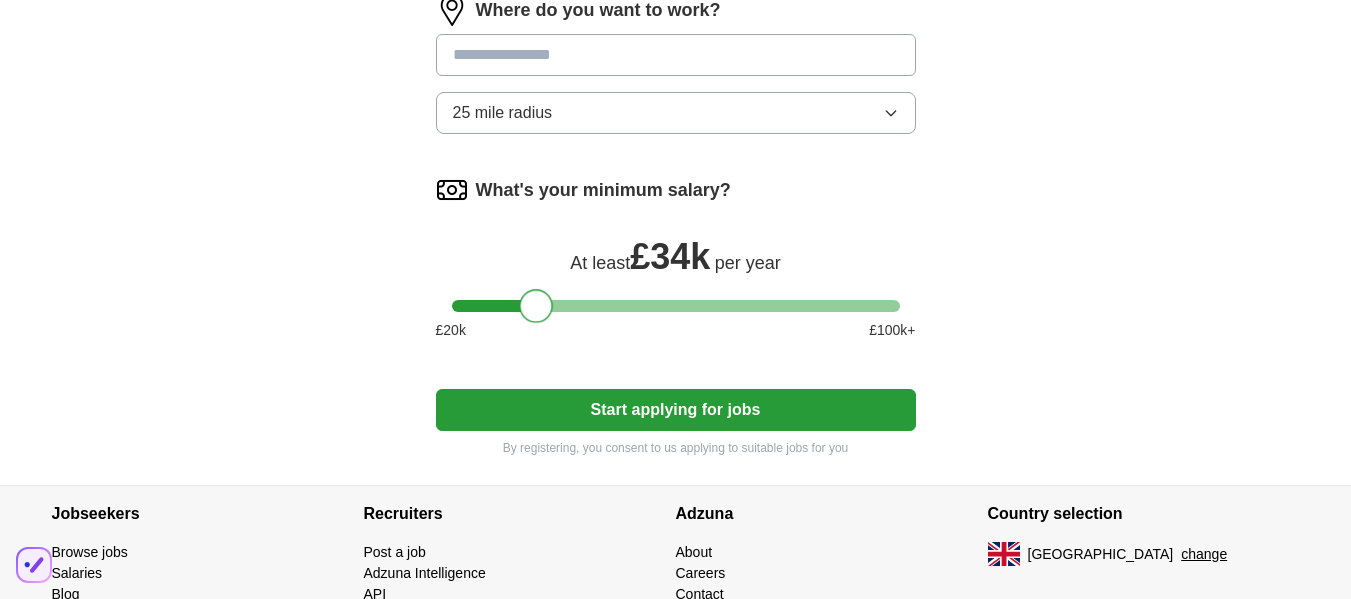 drag, startPoint x: 469, startPoint y: 309, endPoint x: 545, endPoint y: 316, distance: 76.321686 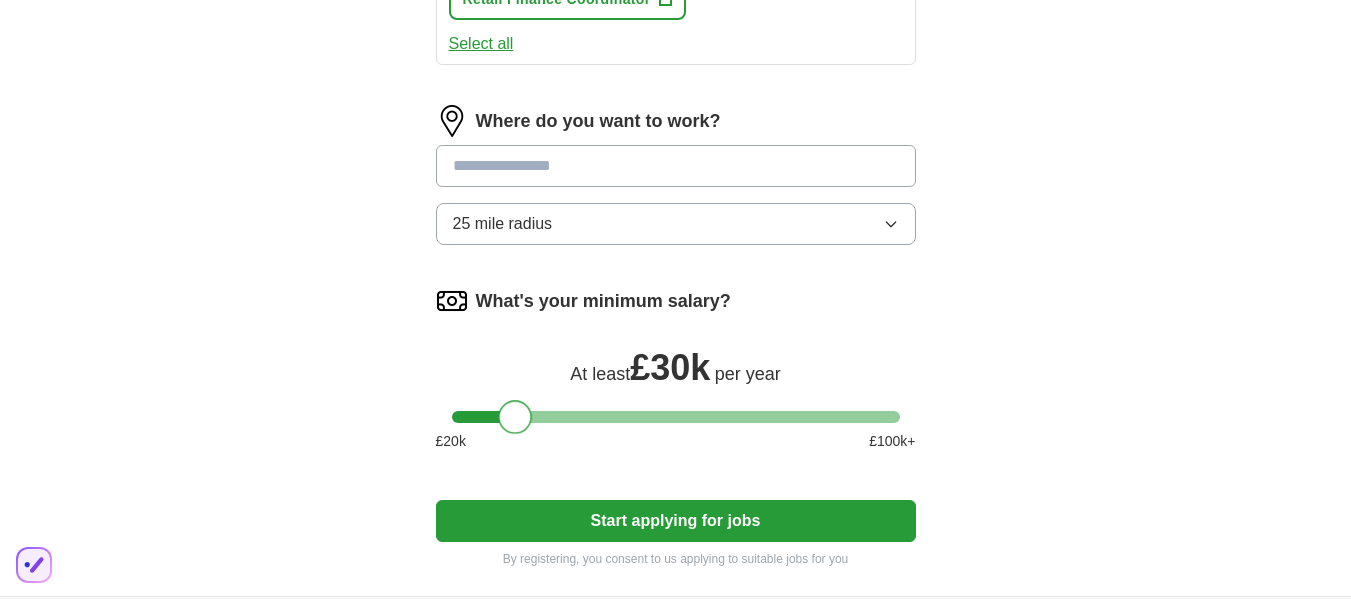 scroll, scrollTop: 1075, scrollLeft: 0, axis: vertical 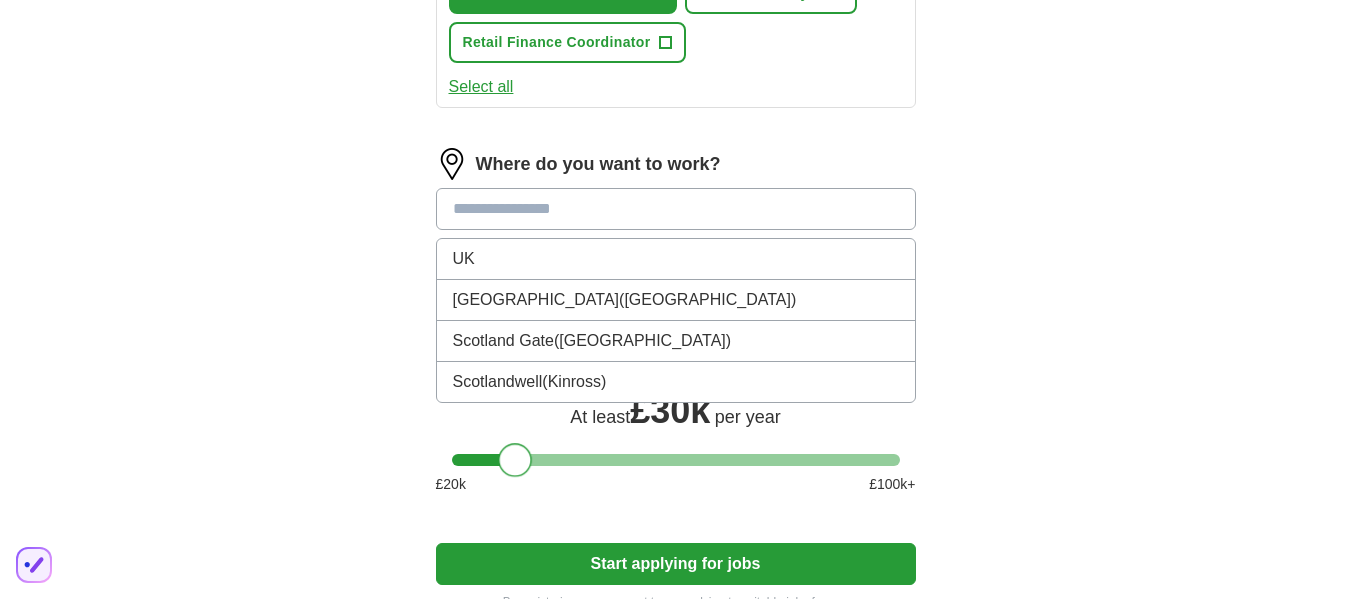 click at bounding box center (676, 209) 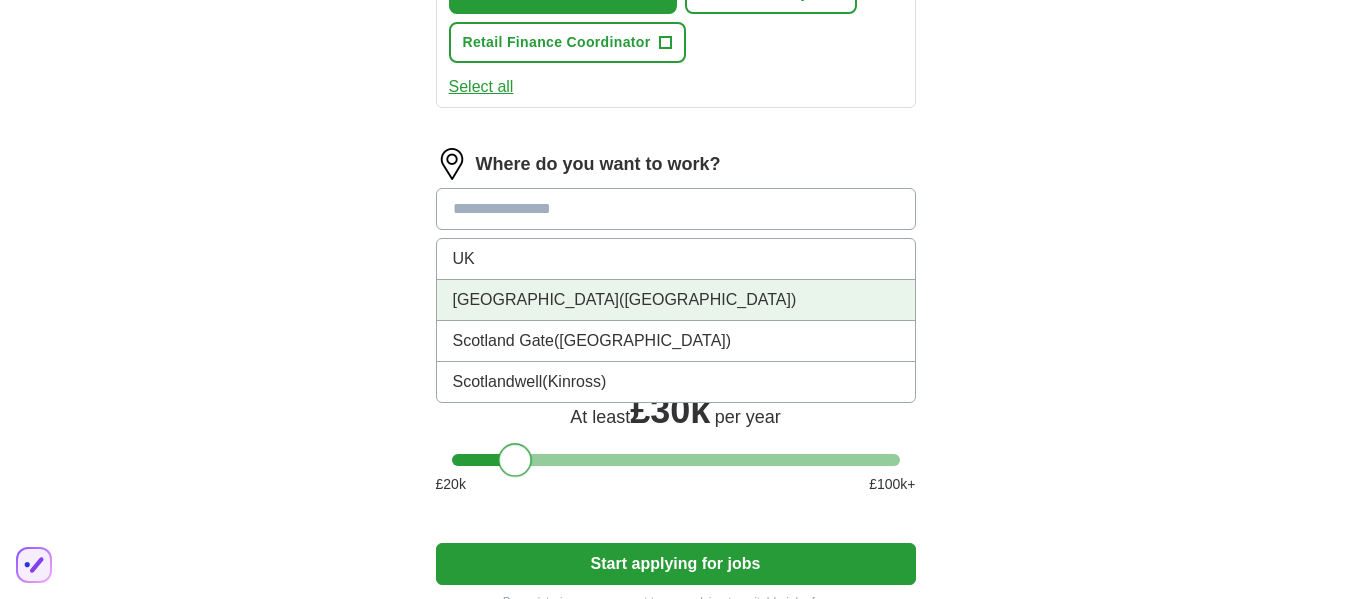 click on "Scotland  (UK)" at bounding box center [676, 300] 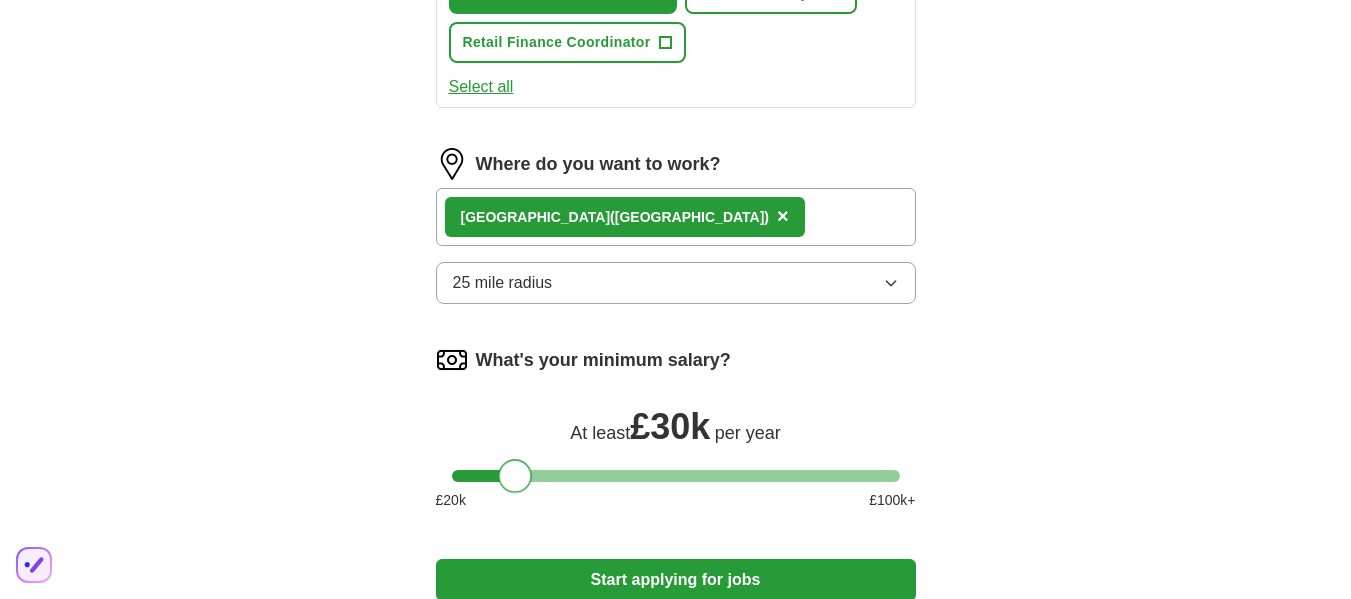 click on "Scotland  (UK) ×" at bounding box center (625, 217) 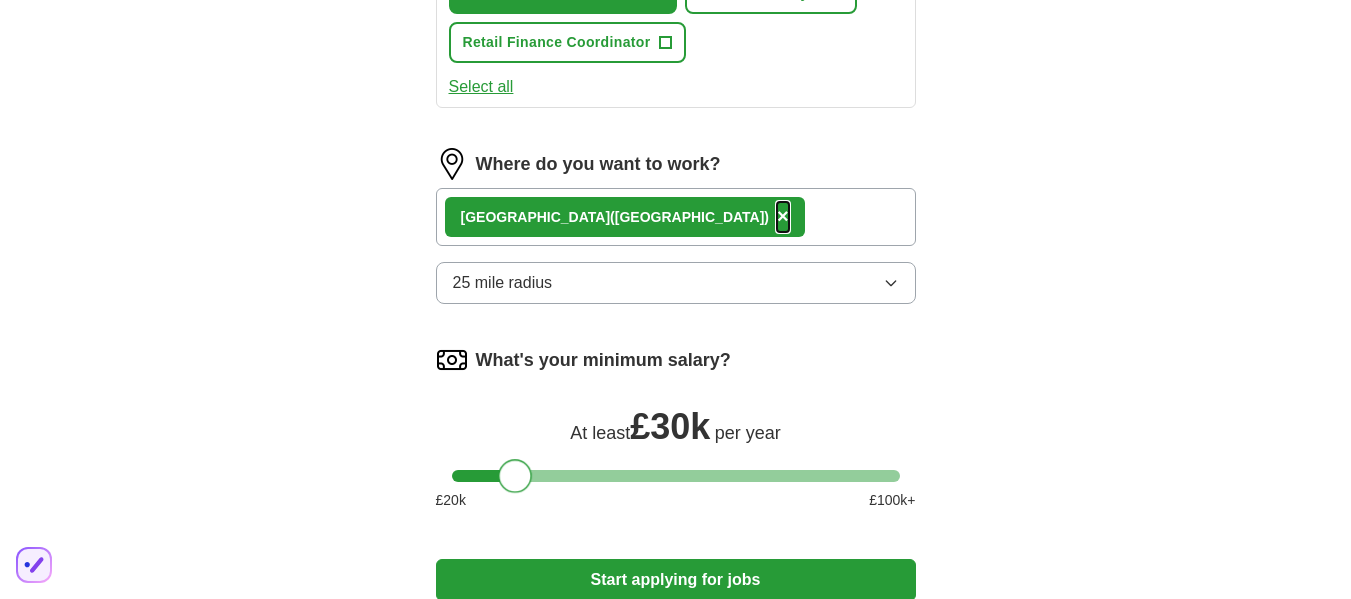 click on "×" at bounding box center (783, 216) 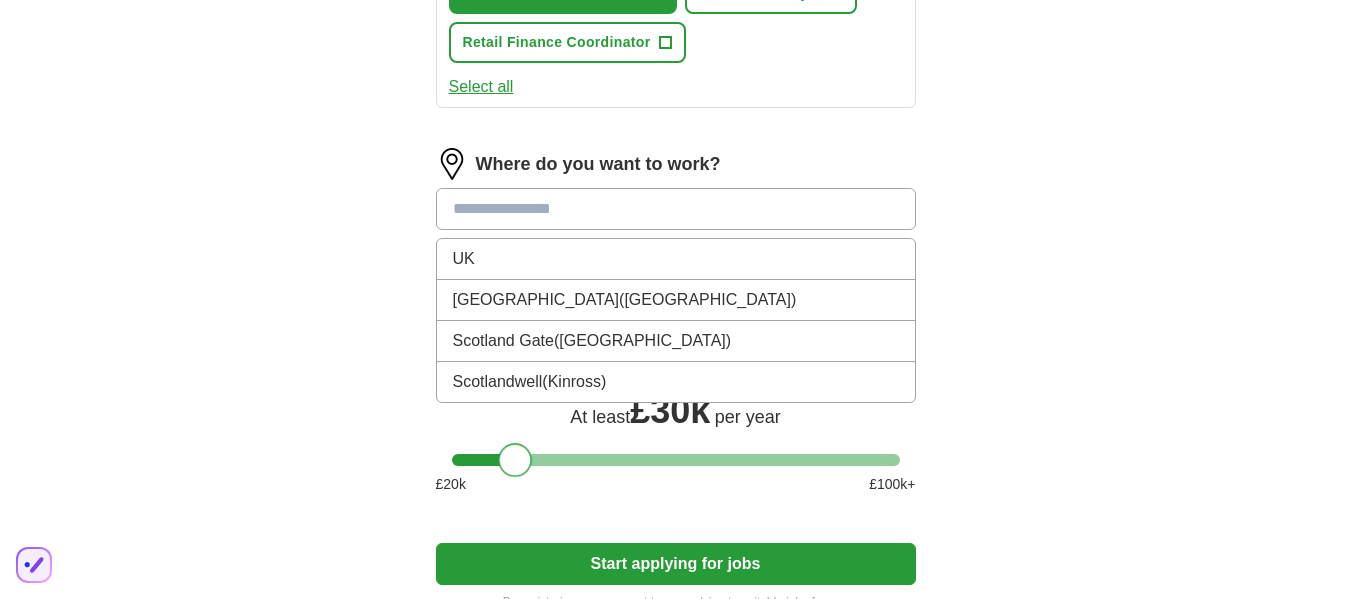 click at bounding box center (676, 209) 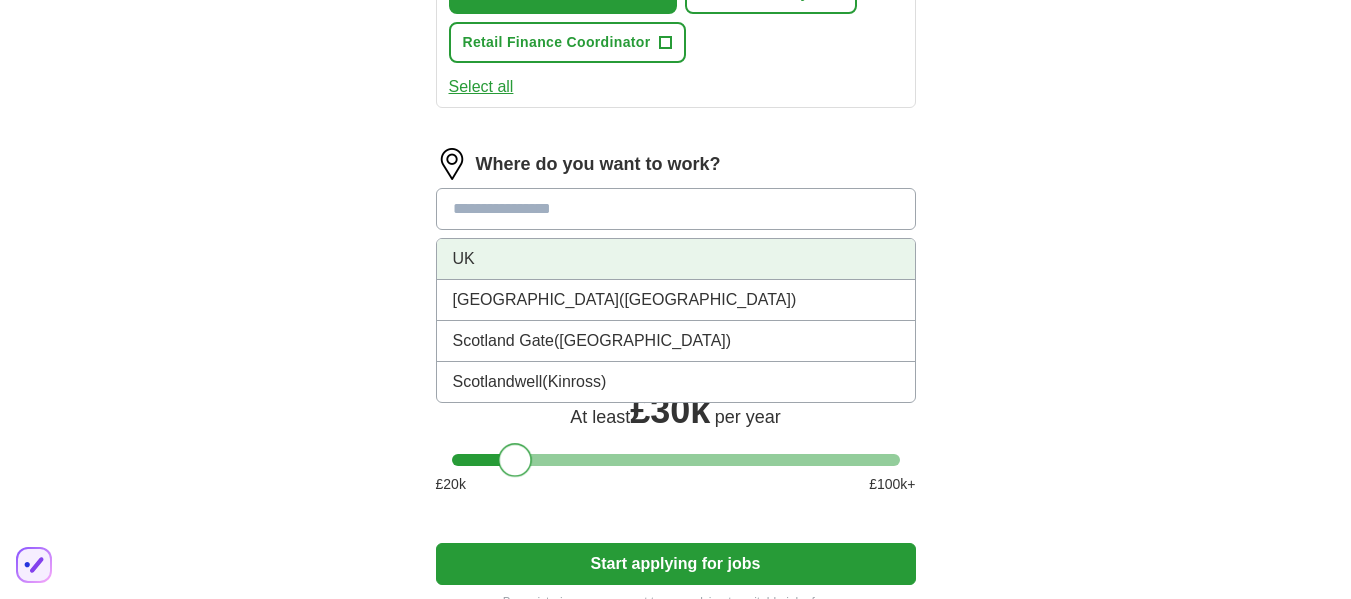 click on "UK" at bounding box center [676, 259] 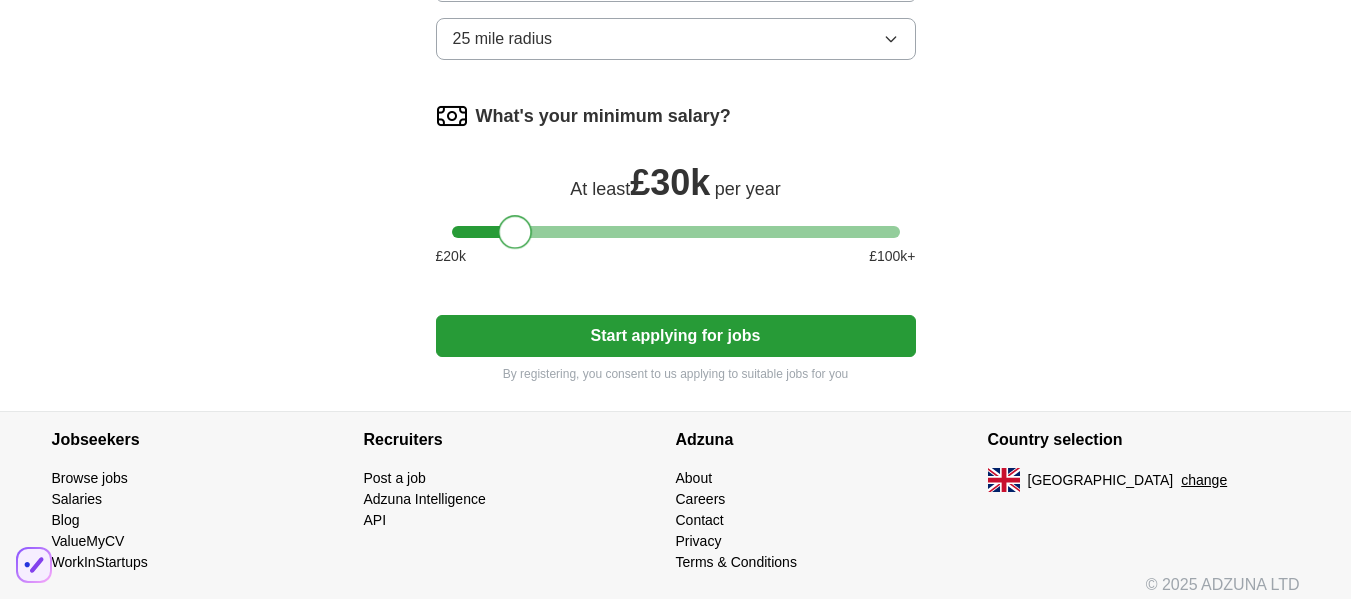 scroll, scrollTop: 1325, scrollLeft: 0, axis: vertical 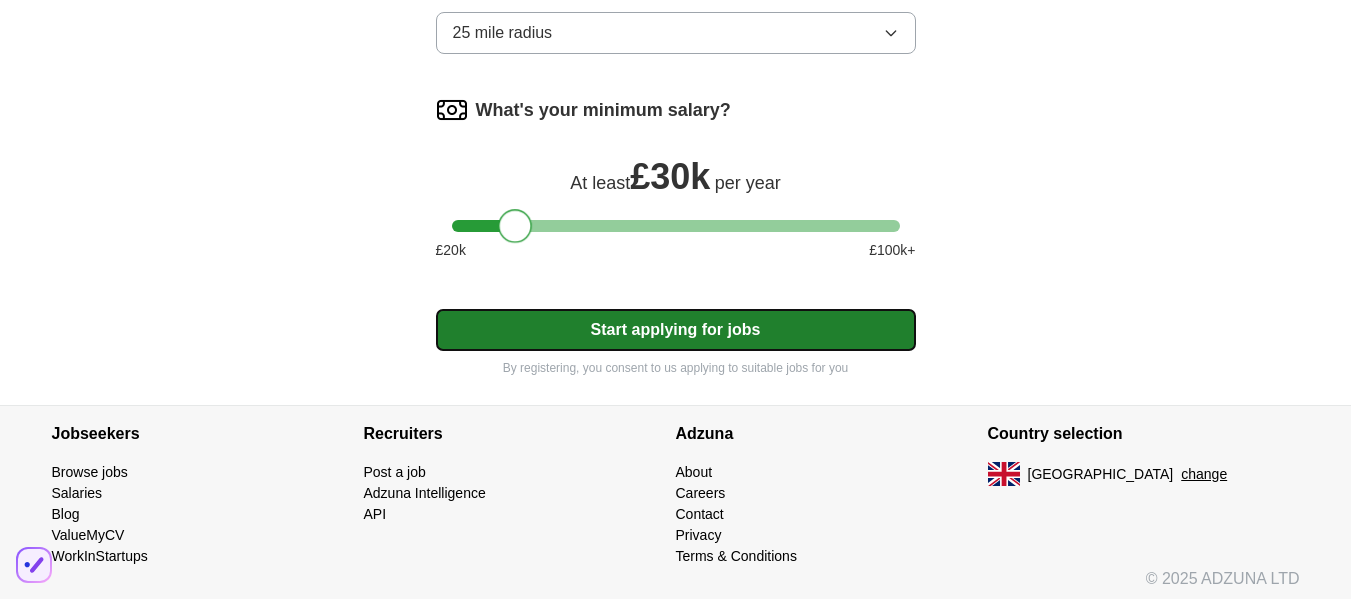 click on "Start applying for jobs" at bounding box center [676, 330] 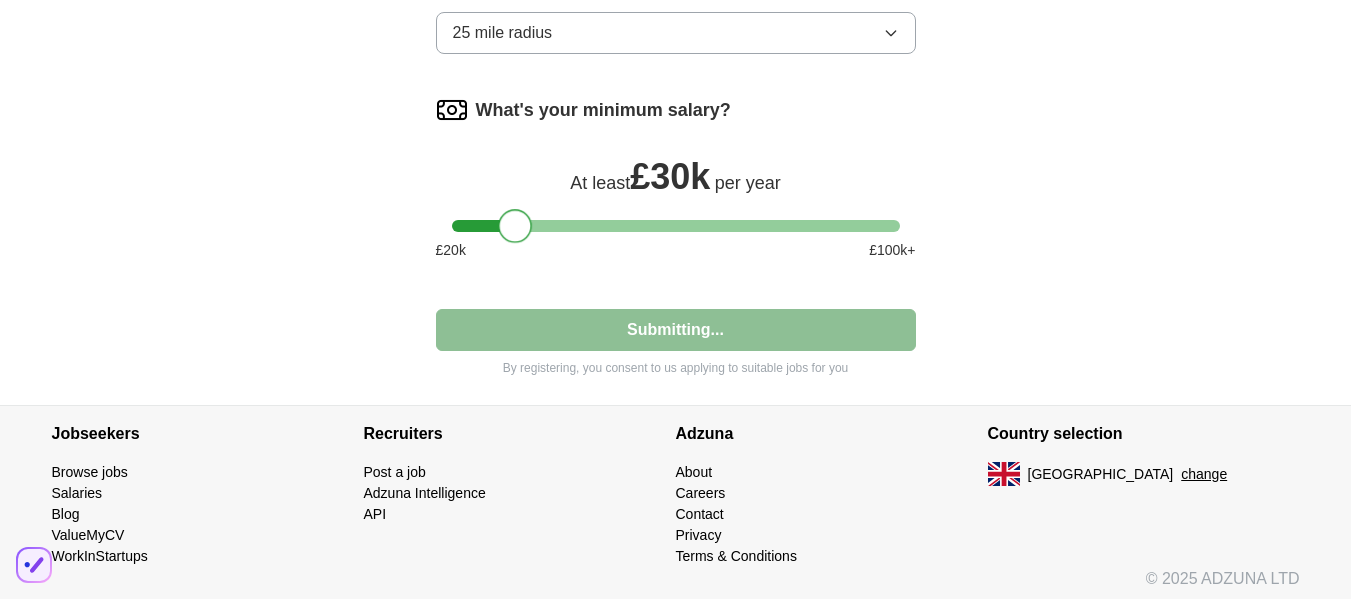 select on "**" 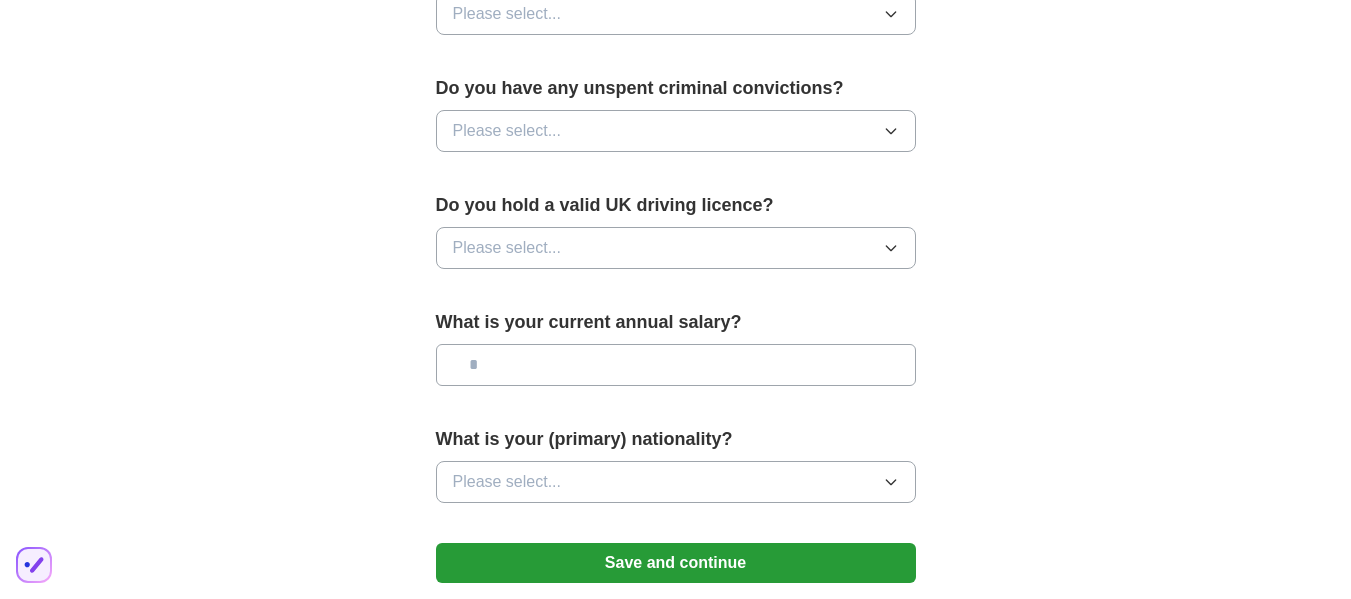 scroll, scrollTop: 1247, scrollLeft: 0, axis: vertical 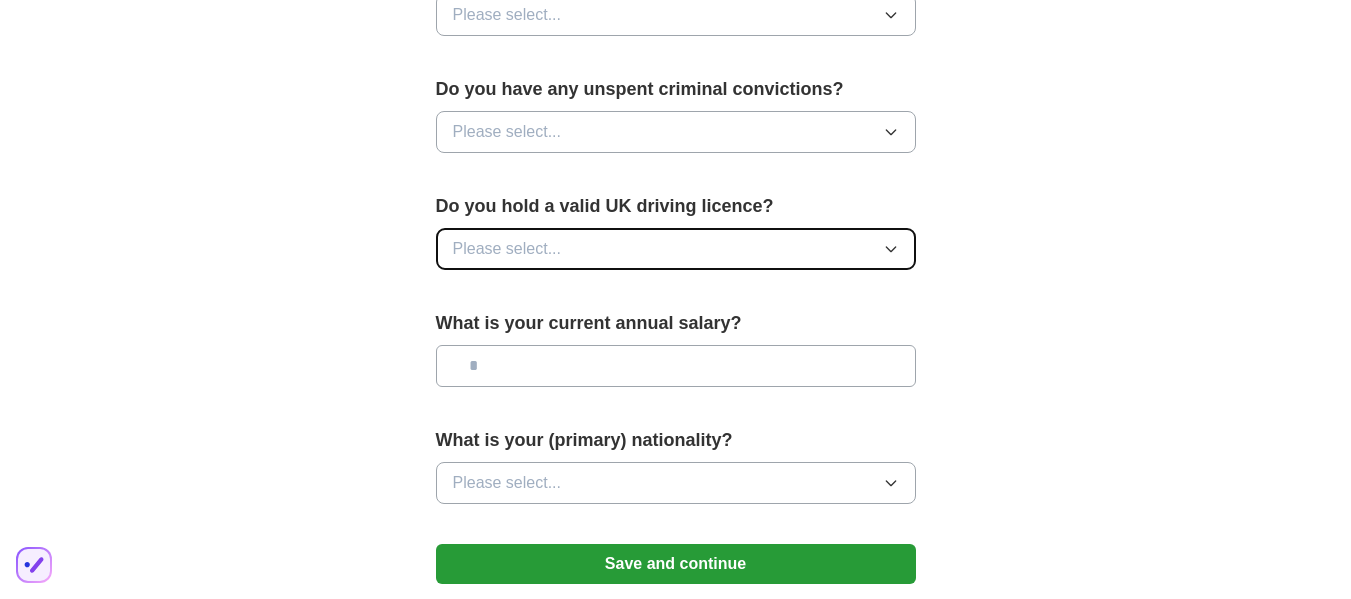 click on "Please select..." at bounding box center [676, 249] 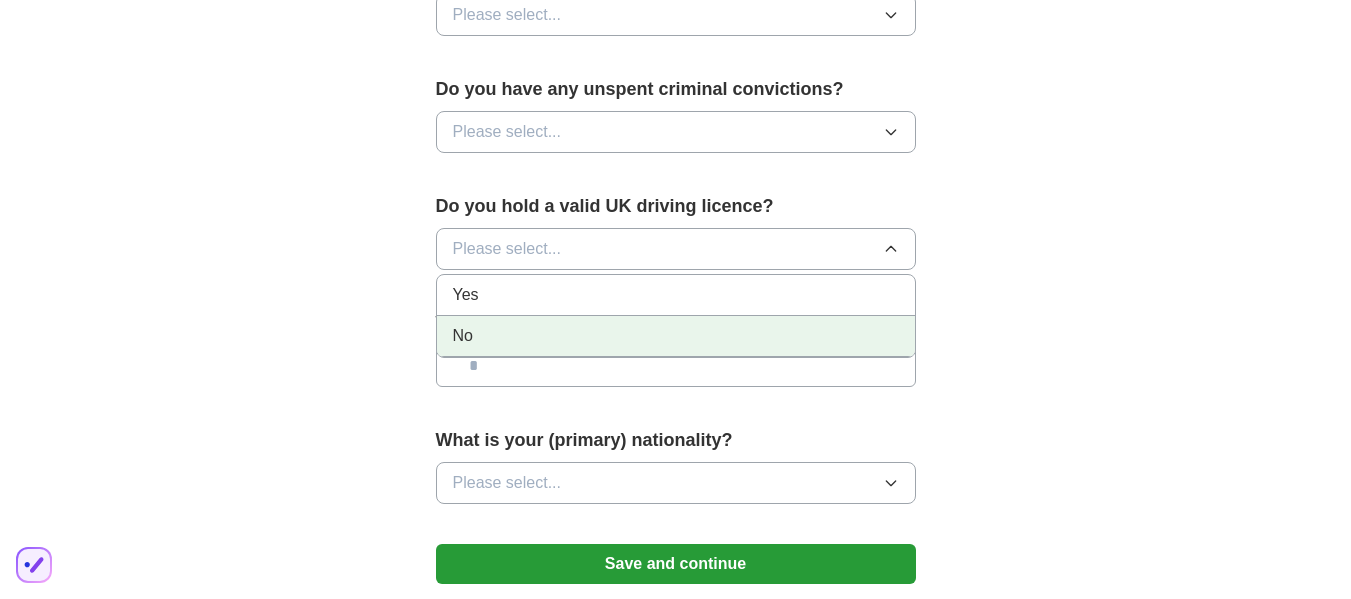 click on "No" at bounding box center [676, 336] 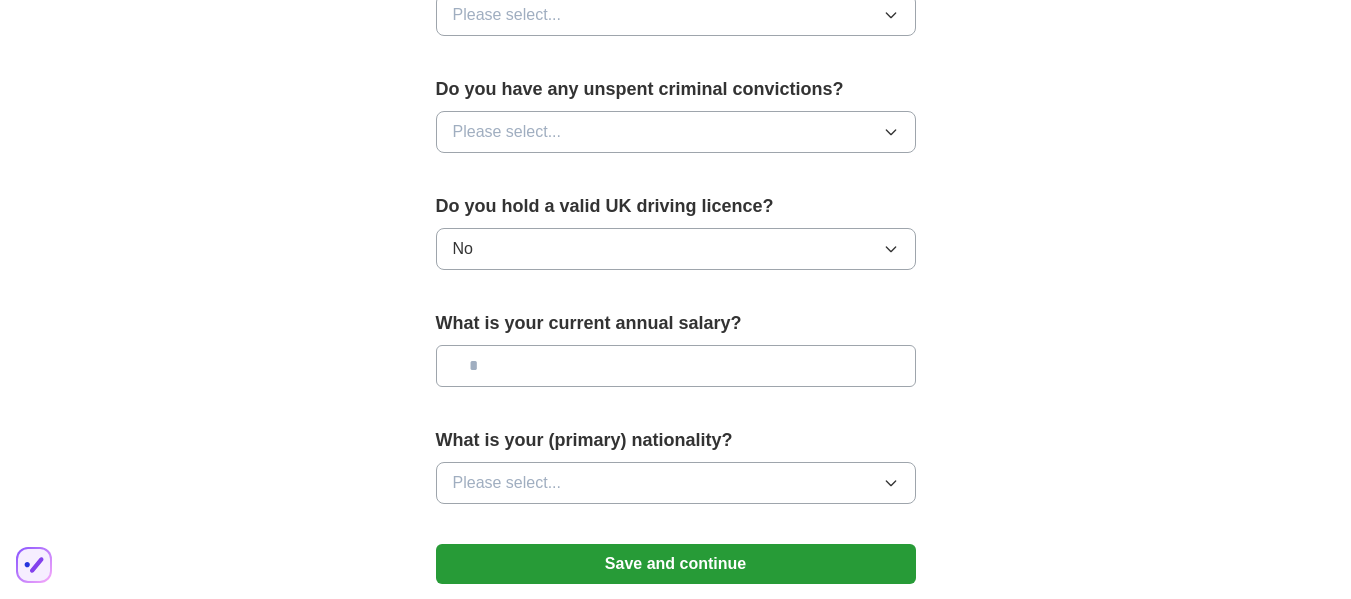 click at bounding box center (676, 366) 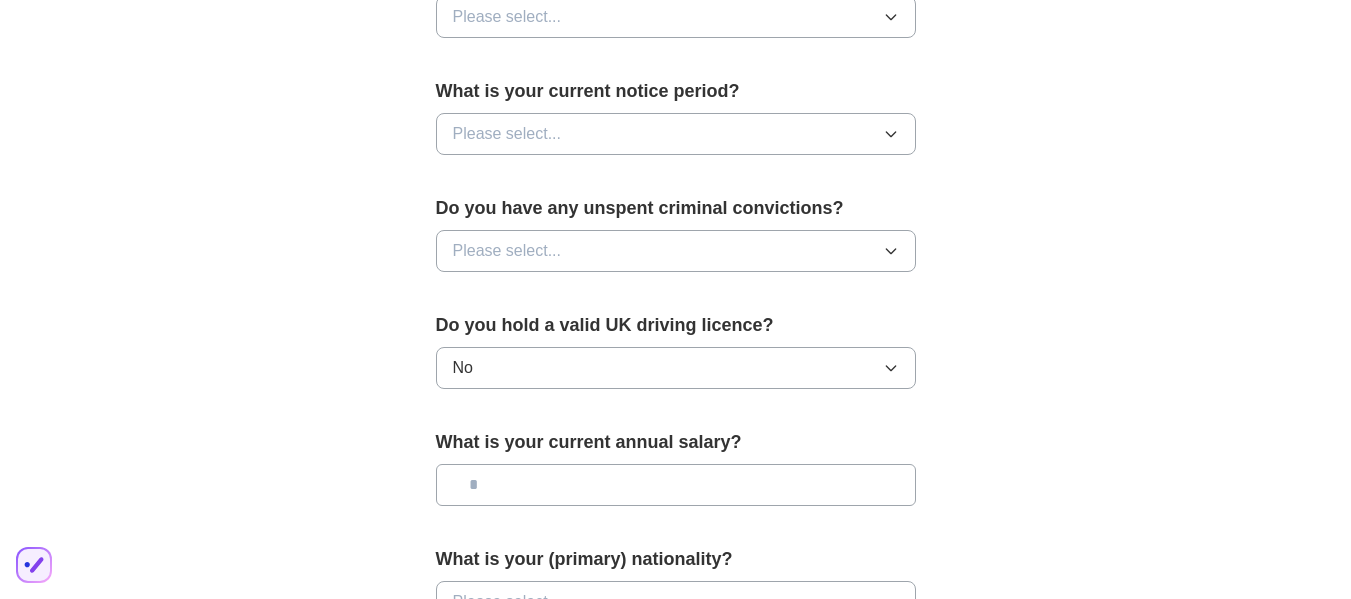 scroll, scrollTop: 1127, scrollLeft: 0, axis: vertical 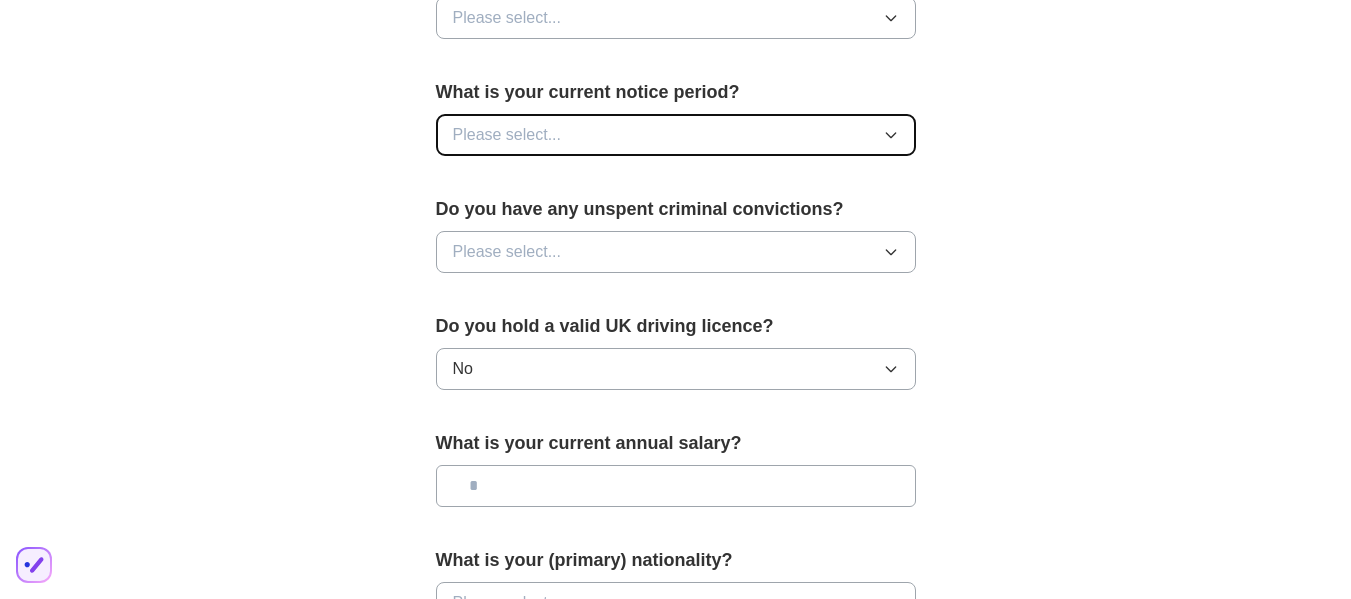 click on "Please select..." at bounding box center (676, 135) 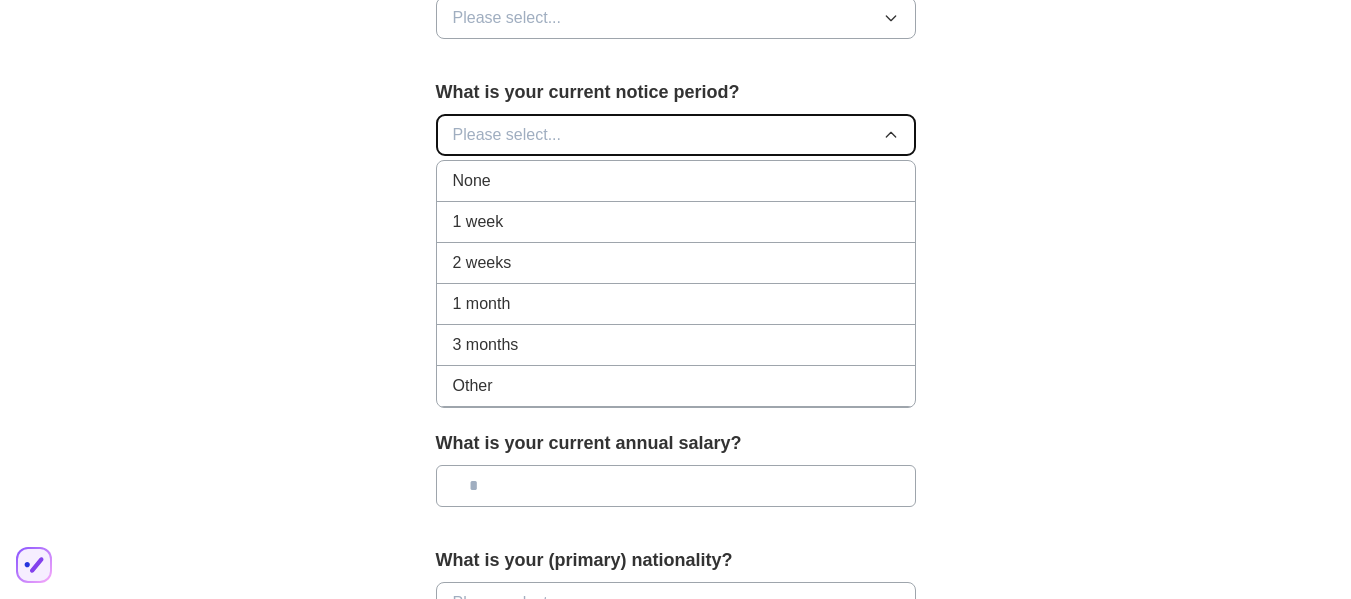 click on "Please select..." at bounding box center [676, 135] 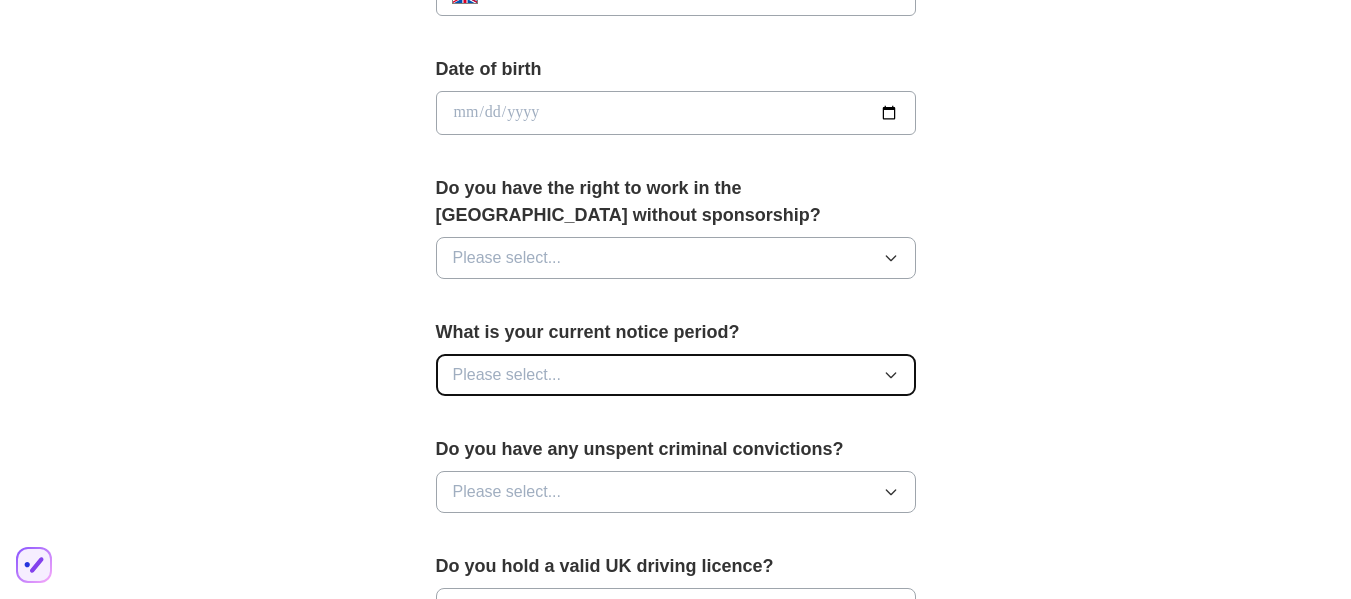scroll, scrollTop: 885, scrollLeft: 0, axis: vertical 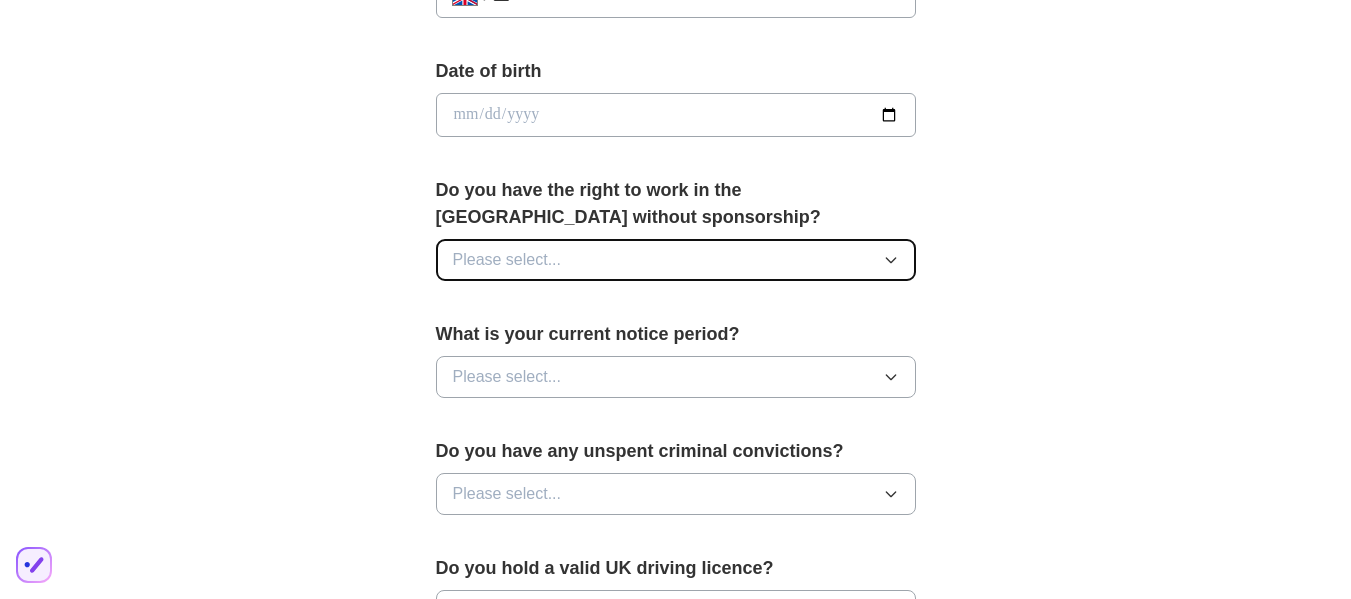 click on "Please select..." at bounding box center [676, 260] 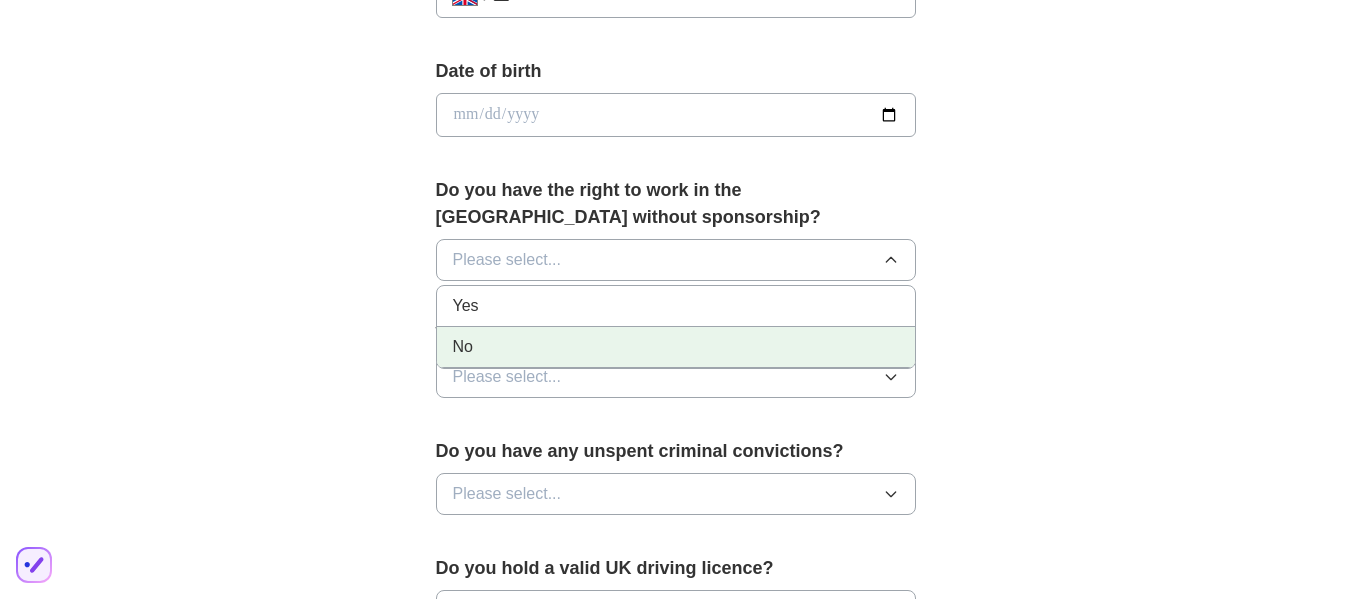click on "No" at bounding box center (676, 347) 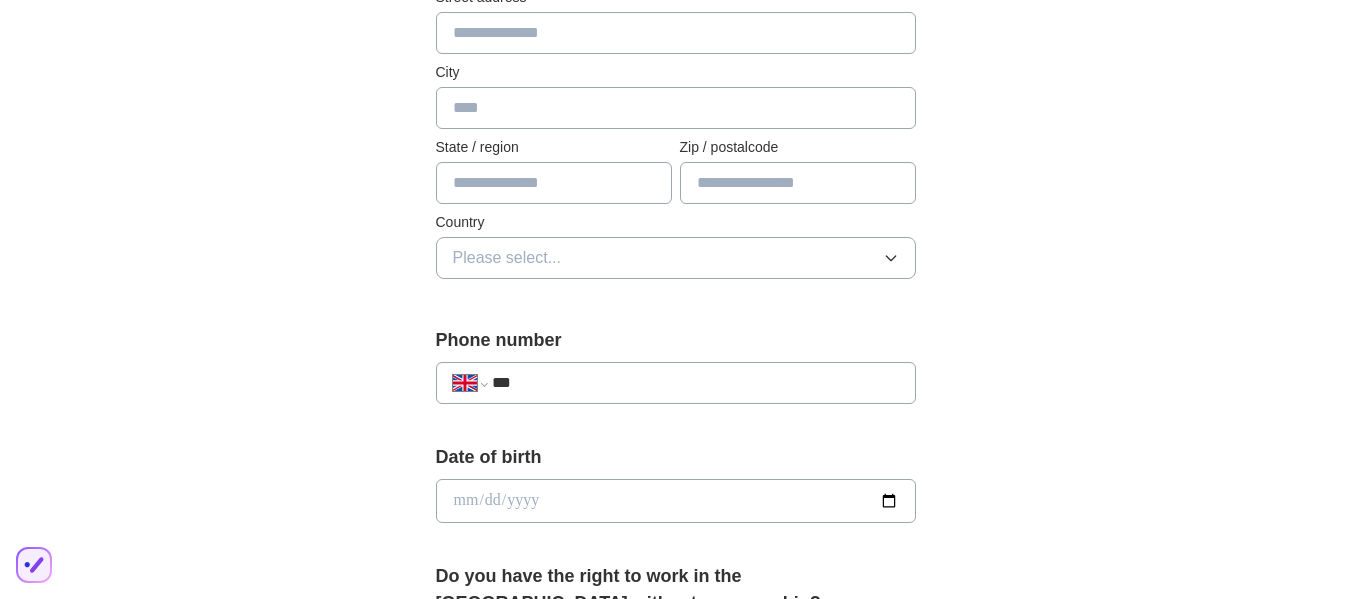 scroll, scrollTop: 494, scrollLeft: 0, axis: vertical 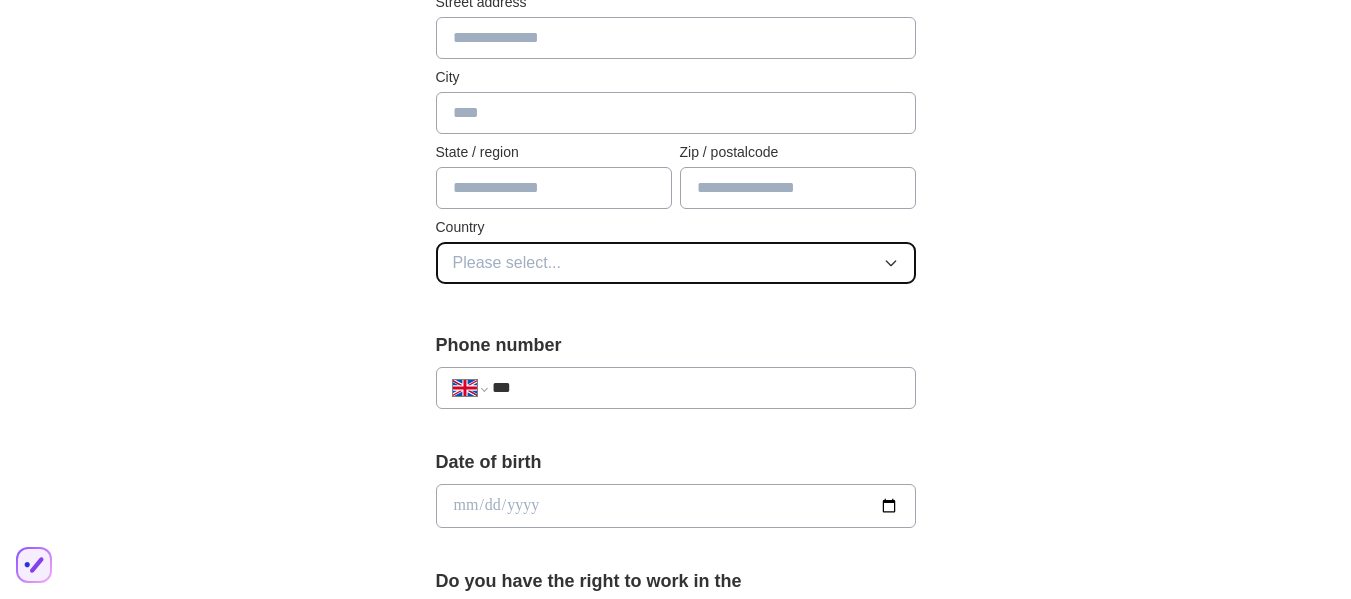 click on "Please select..." at bounding box center [676, 263] 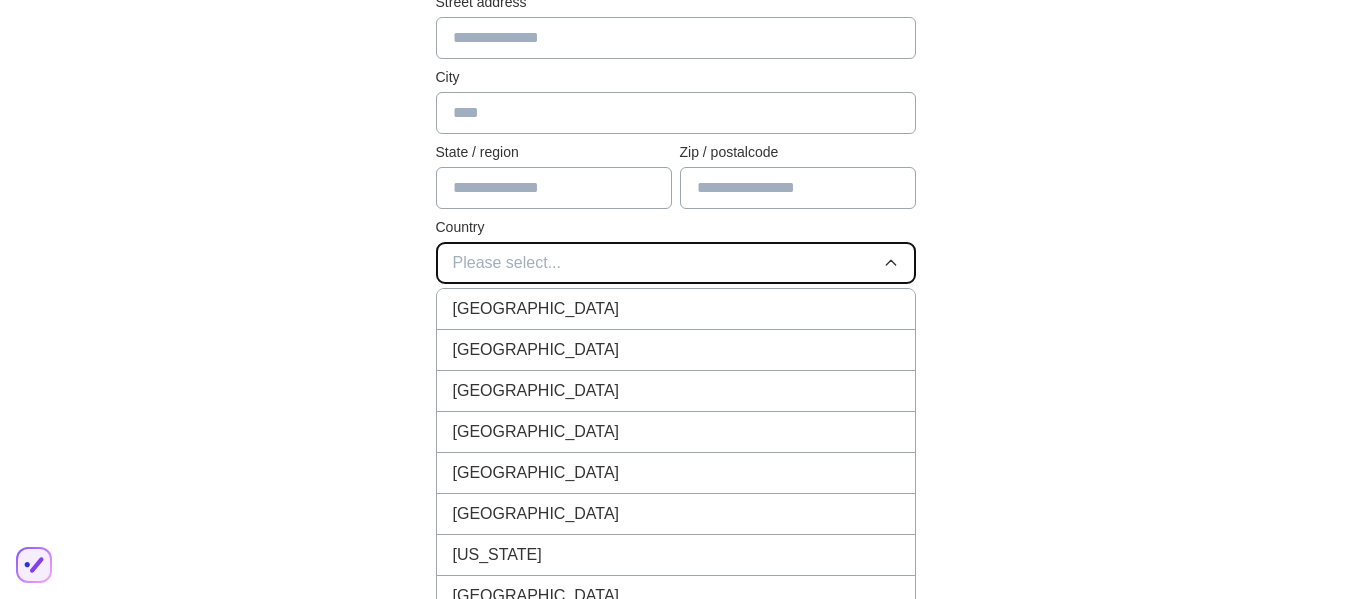 click on "Please select..." at bounding box center (676, 263) 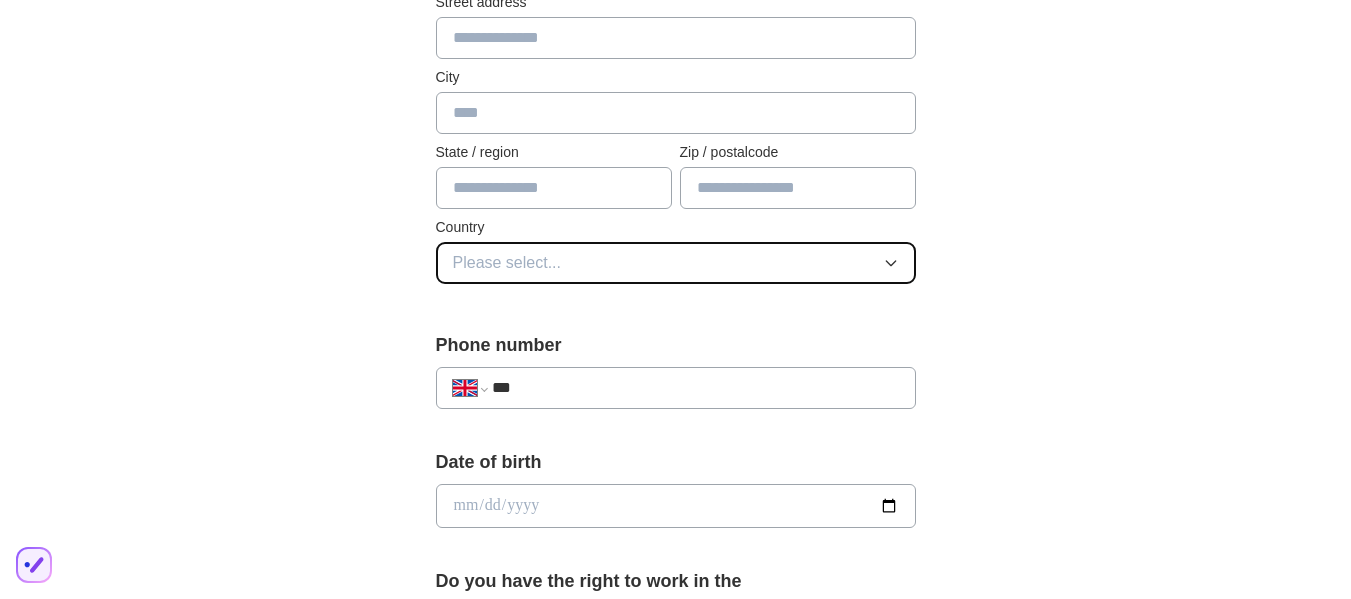 click on "Please select..." at bounding box center (676, 263) 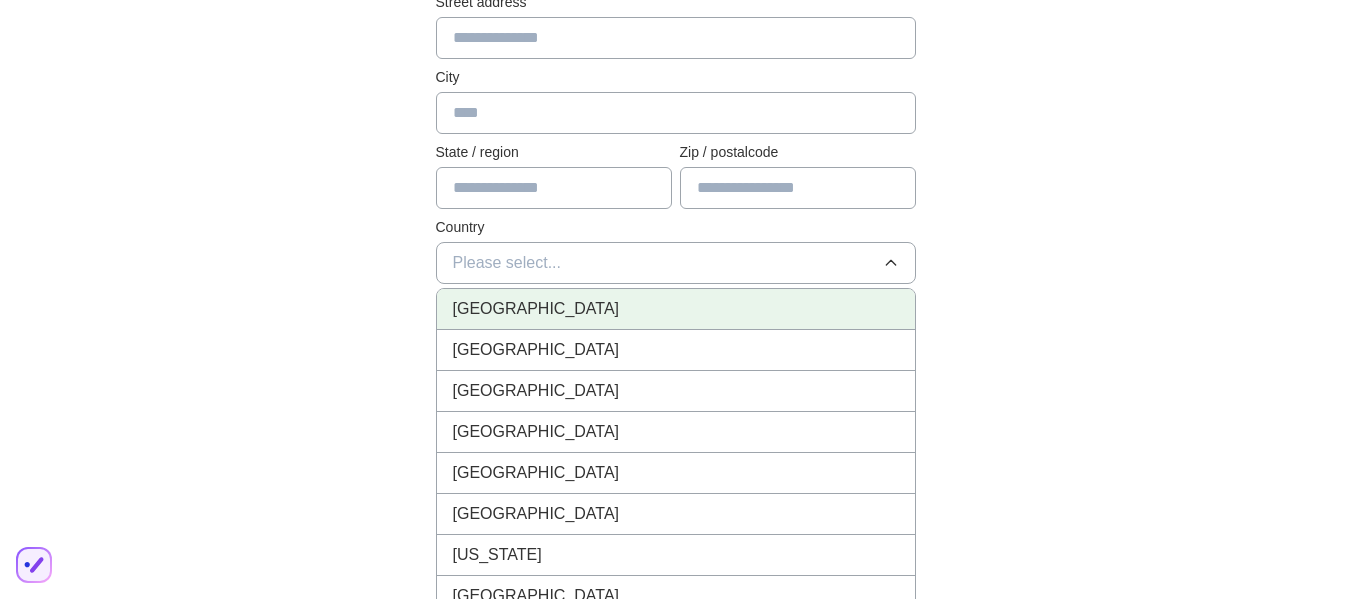 click on "[GEOGRAPHIC_DATA]" at bounding box center (676, 309) 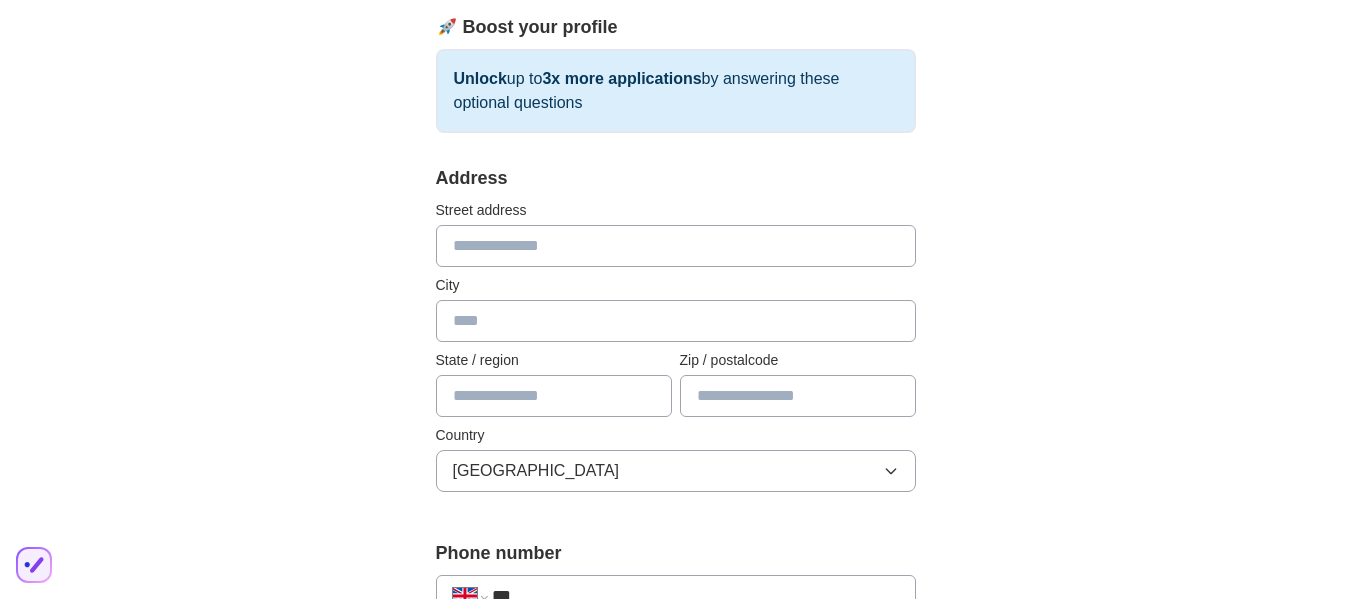 scroll, scrollTop: 285, scrollLeft: 0, axis: vertical 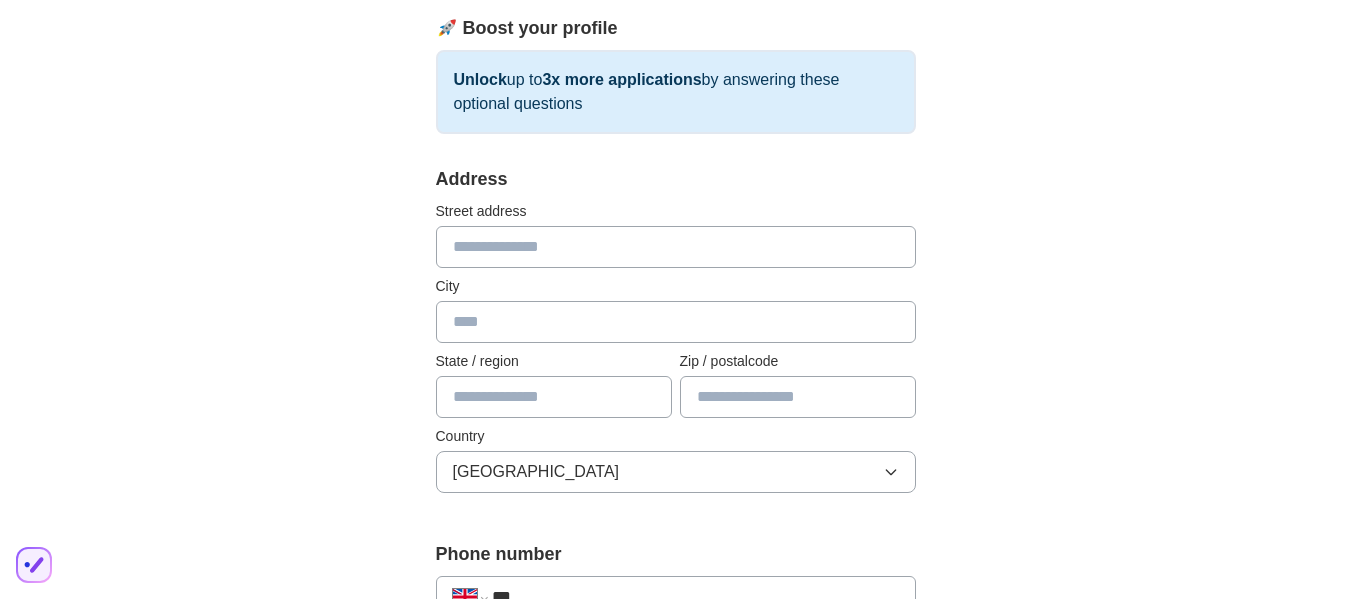 click at bounding box center (676, 247) 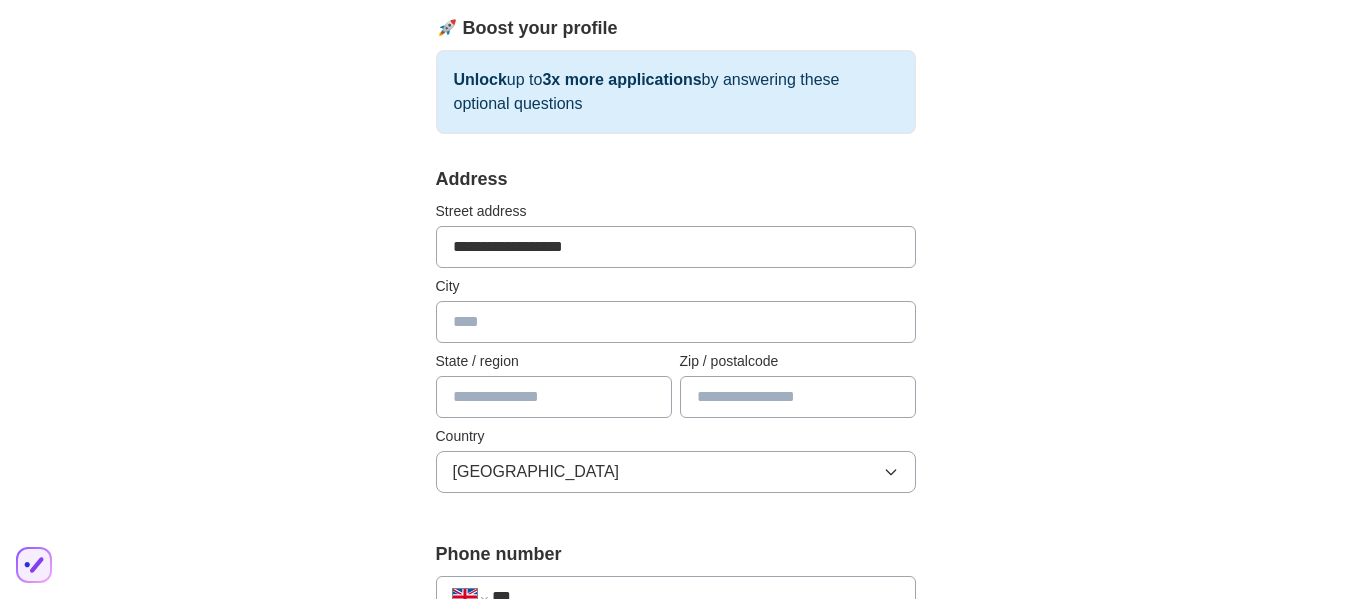 type on "*********" 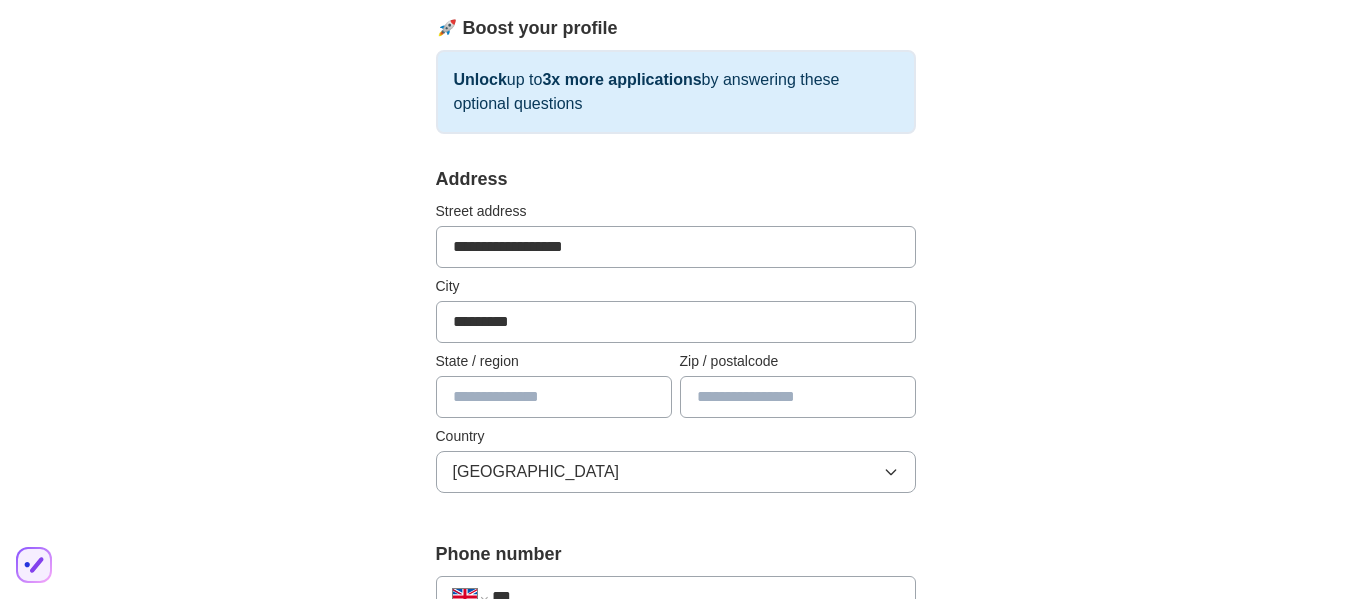 type on "********" 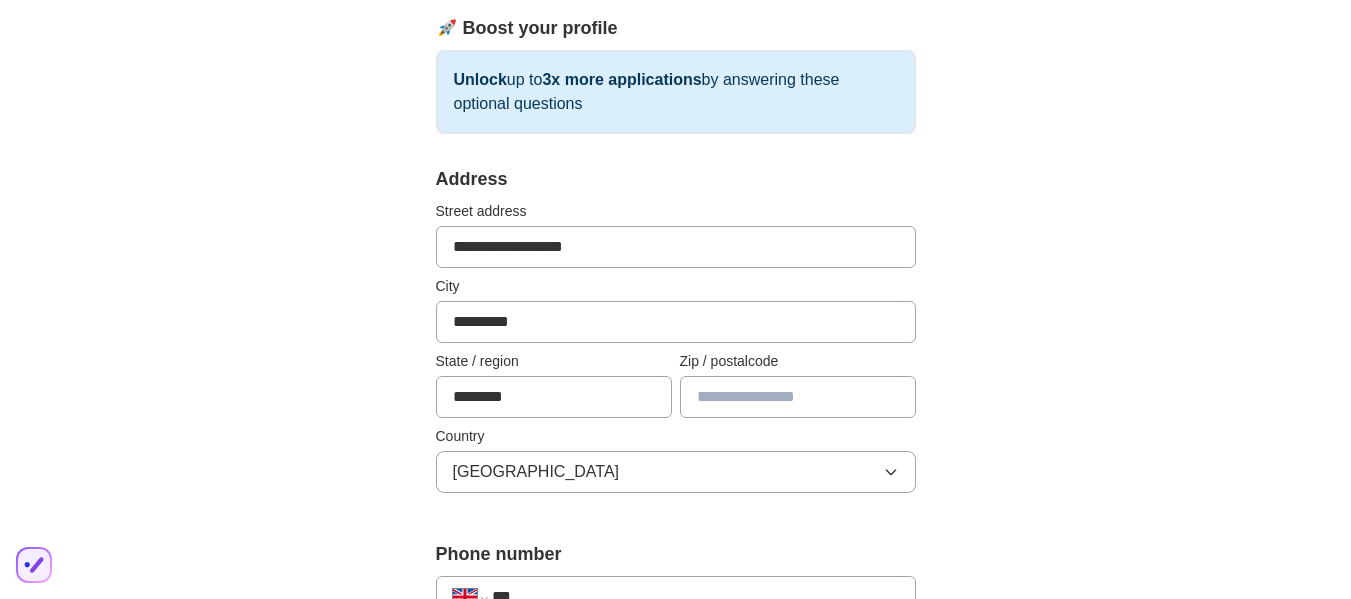 type on "*******" 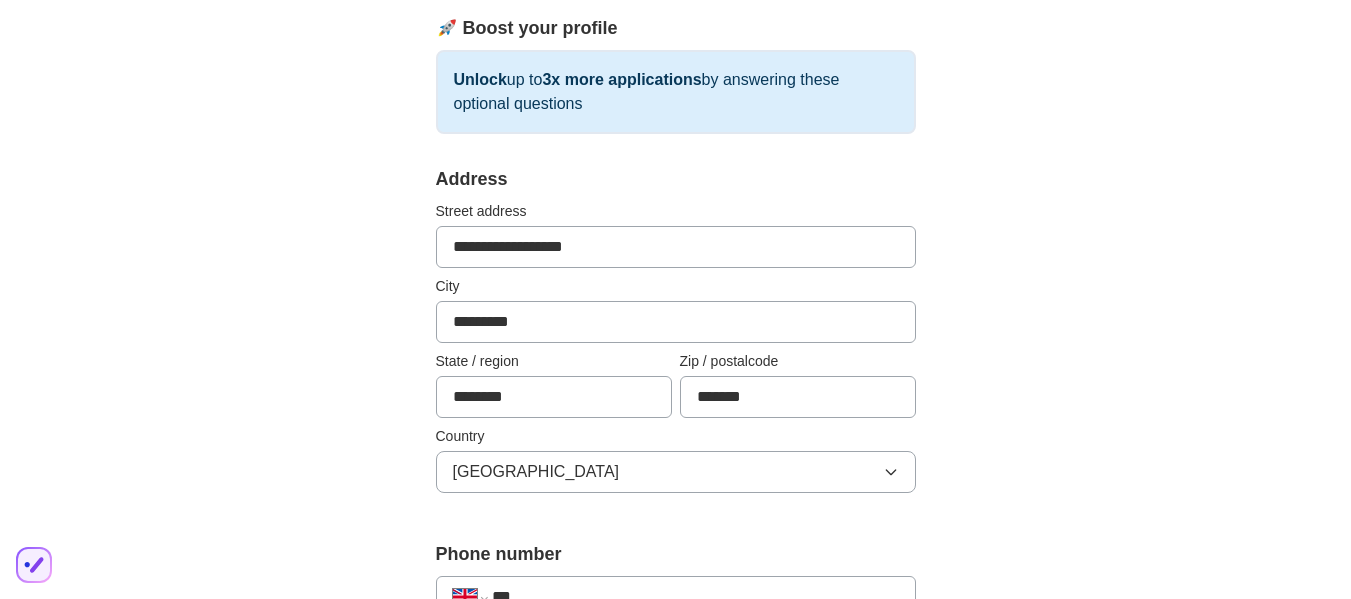 click on "**********" at bounding box center [676, 727] 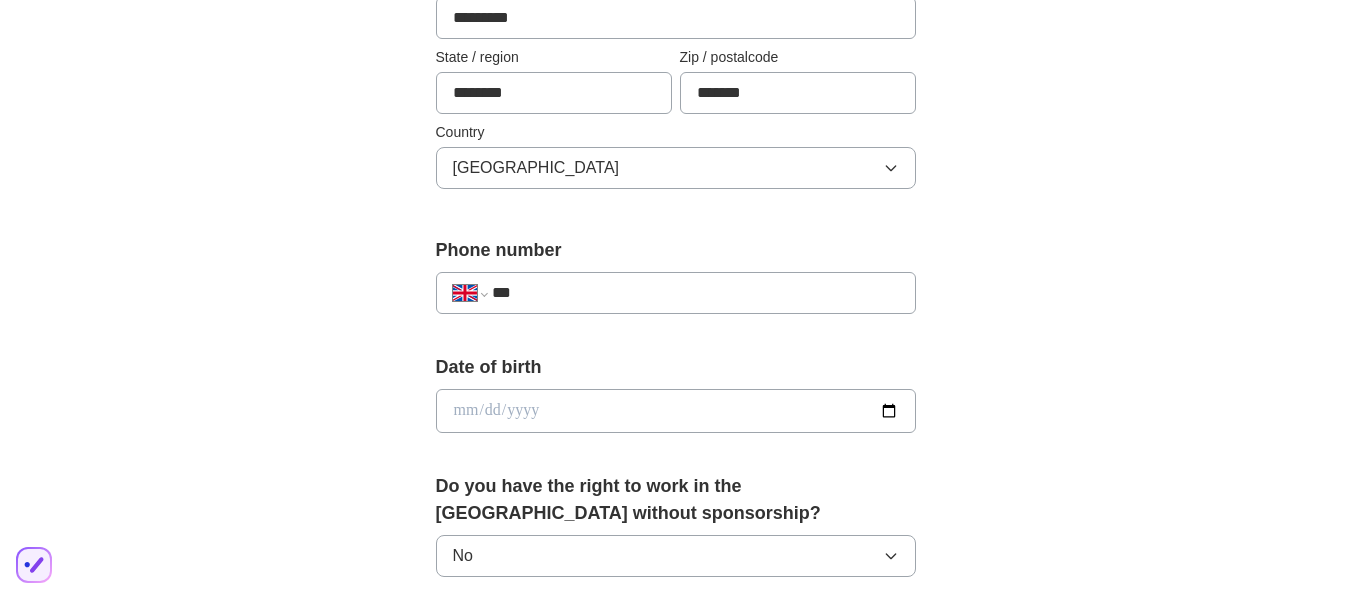 scroll, scrollTop: 588, scrollLeft: 0, axis: vertical 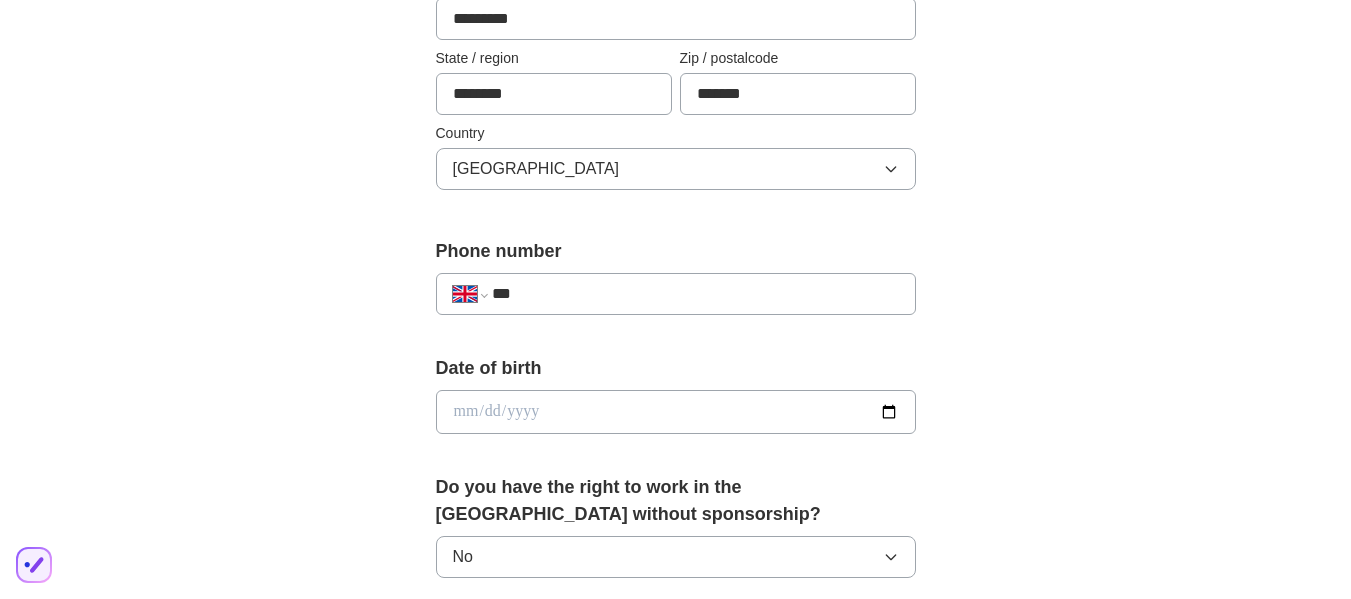 click on "**********" at bounding box center [676, 294] 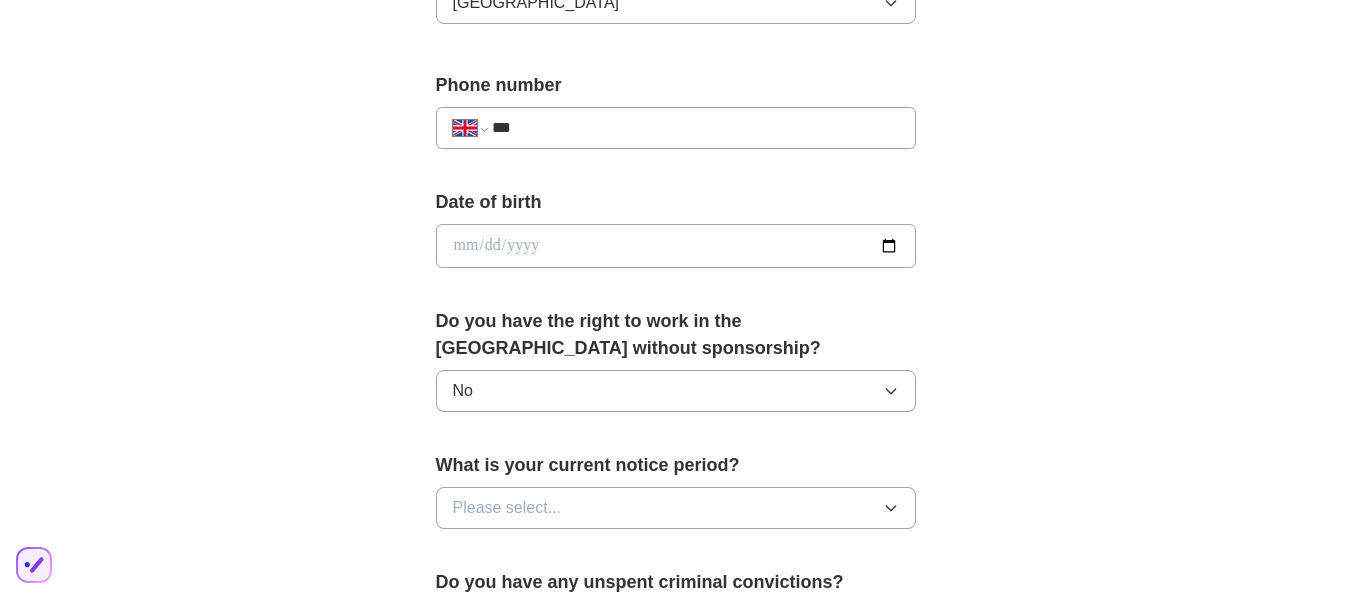scroll, scrollTop: 755, scrollLeft: 0, axis: vertical 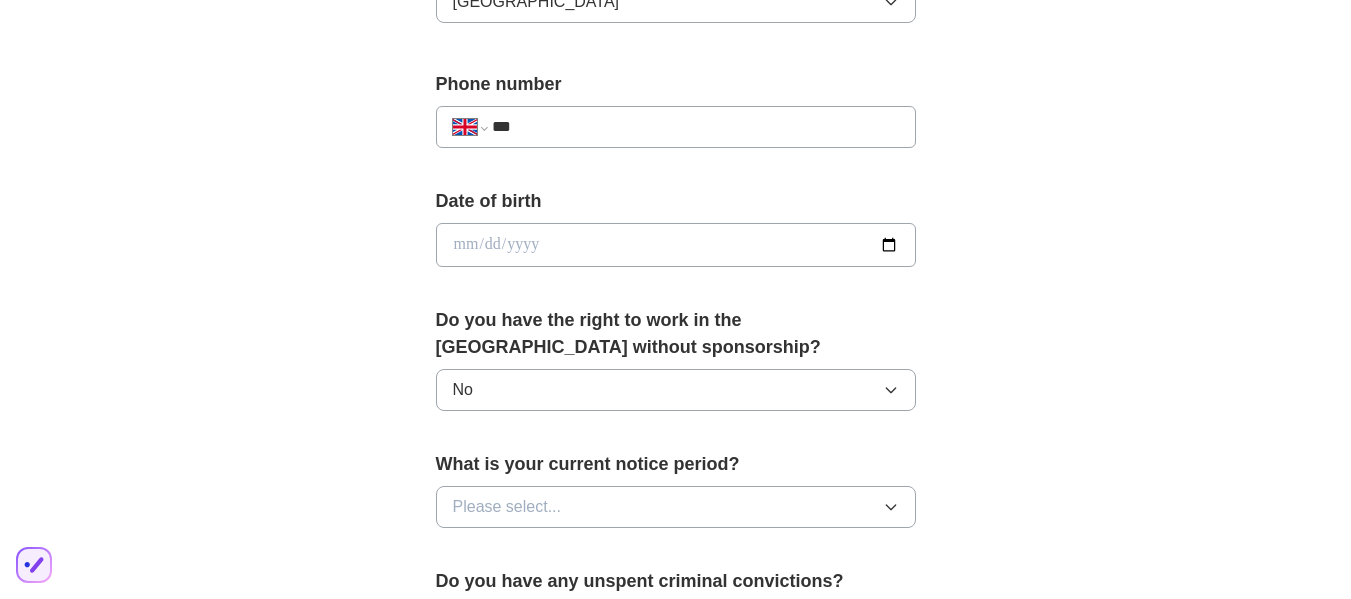 click at bounding box center [676, 245] 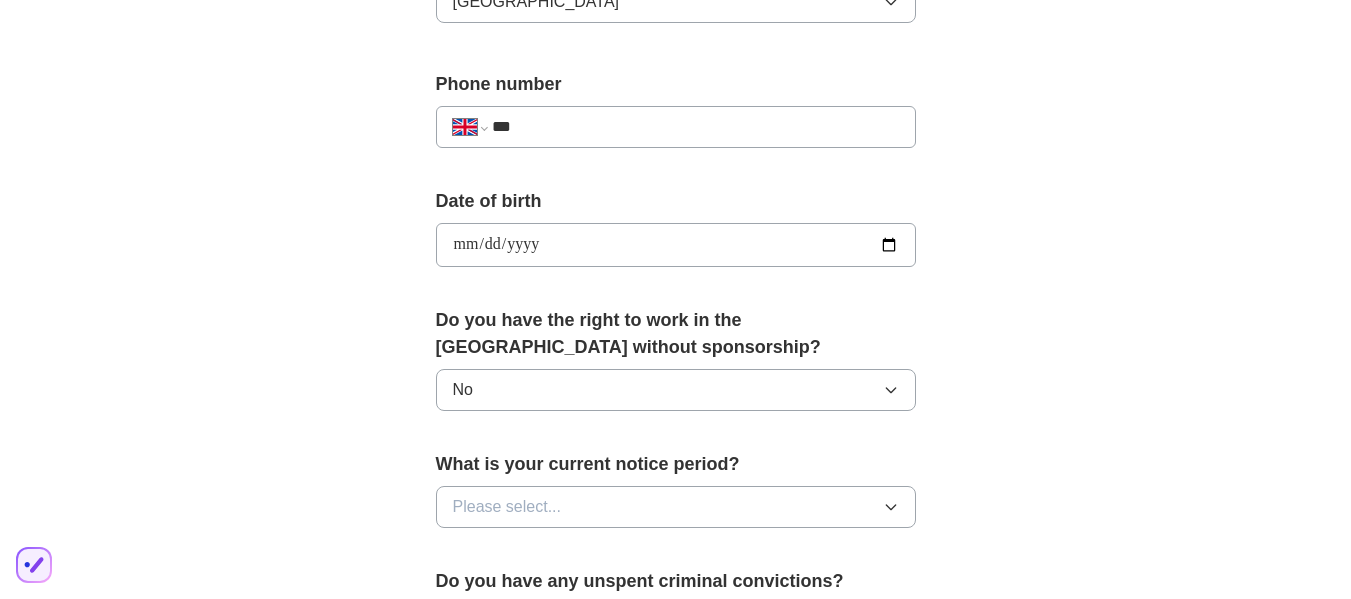 type on "**********" 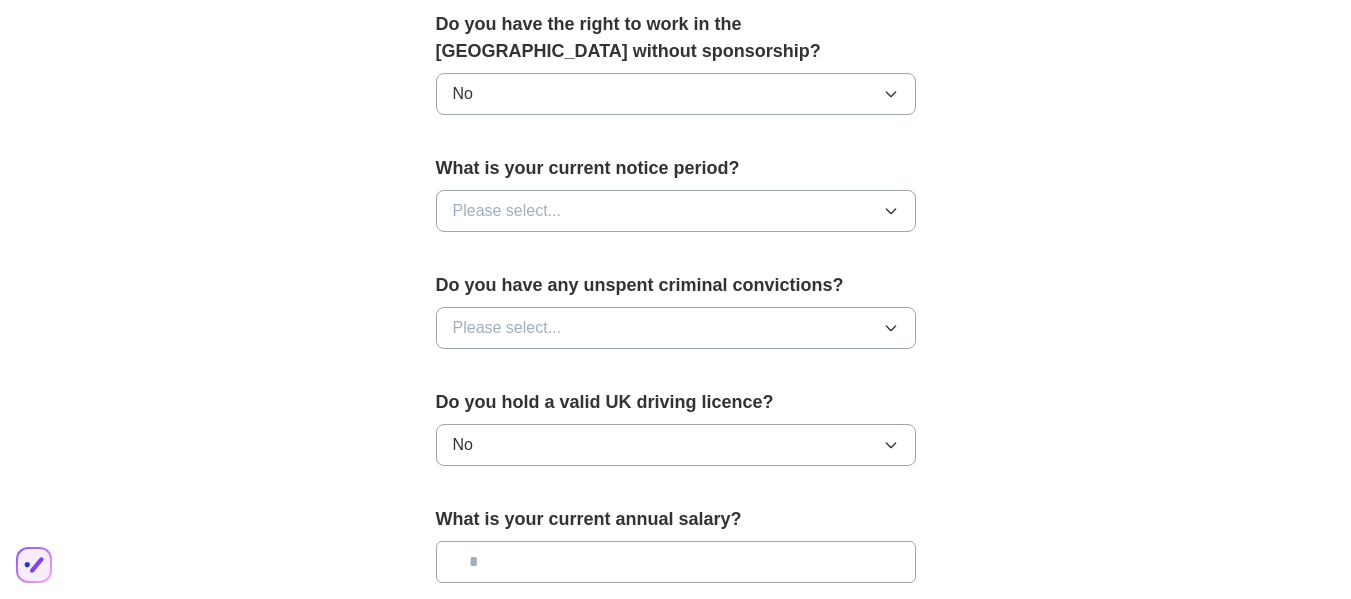 scroll, scrollTop: 1053, scrollLeft: 0, axis: vertical 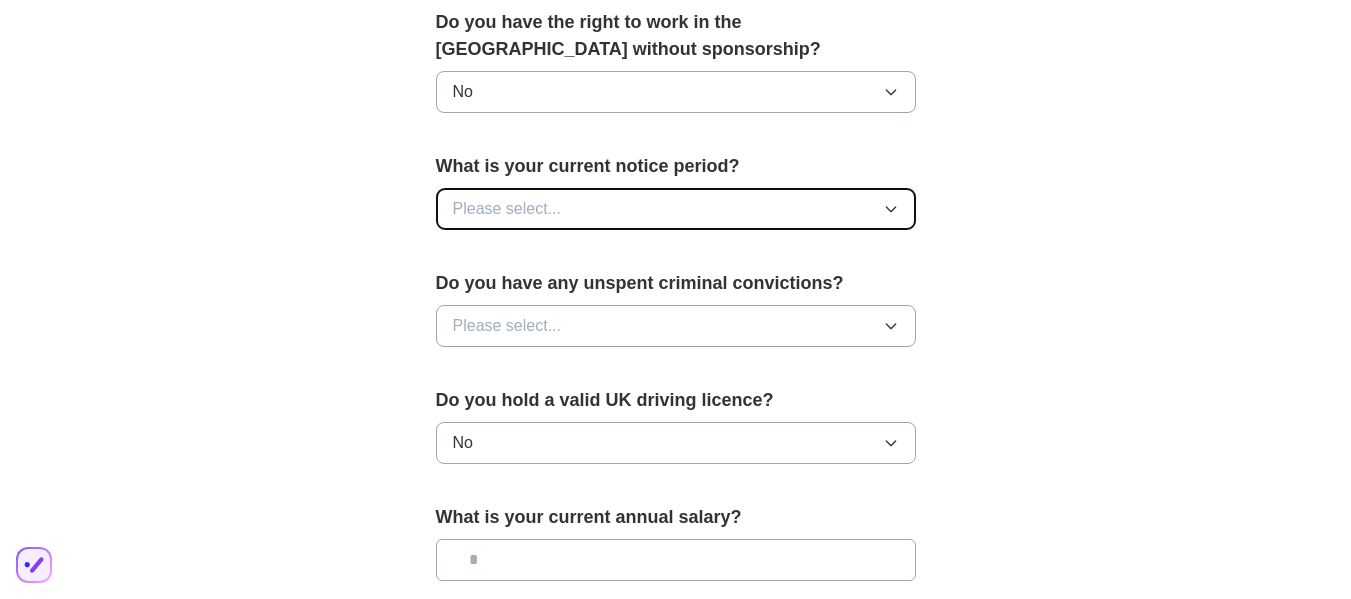click on "Please select..." at bounding box center [676, 209] 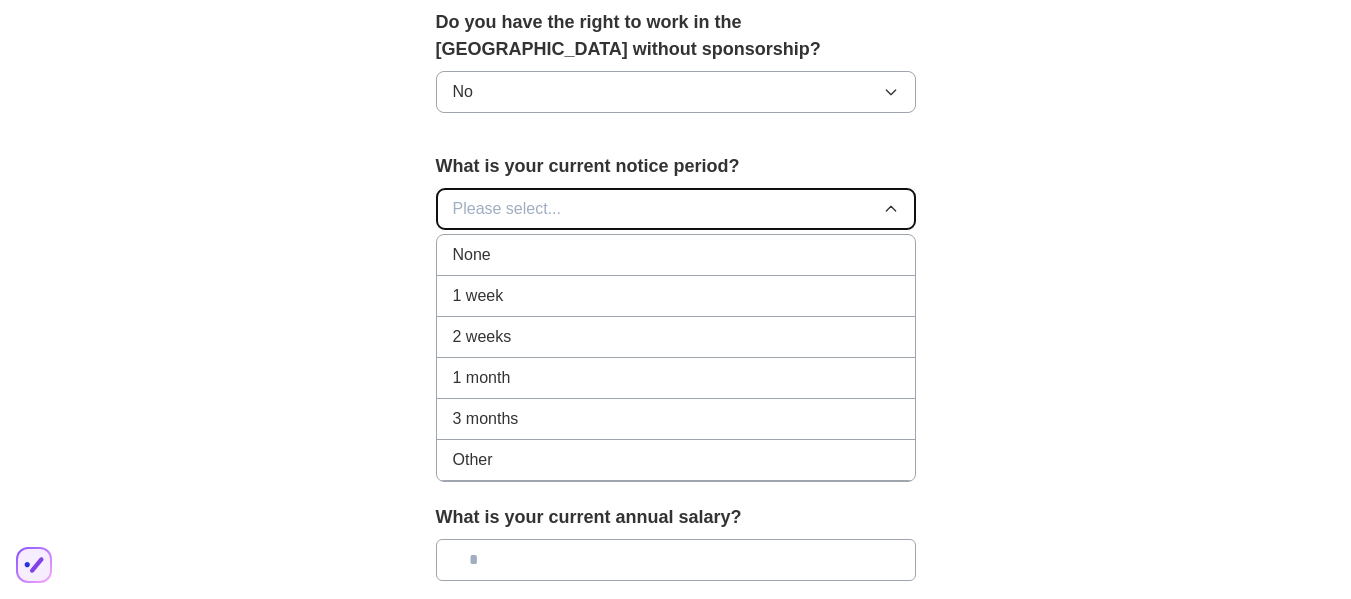 click on "Please select..." at bounding box center (676, 209) 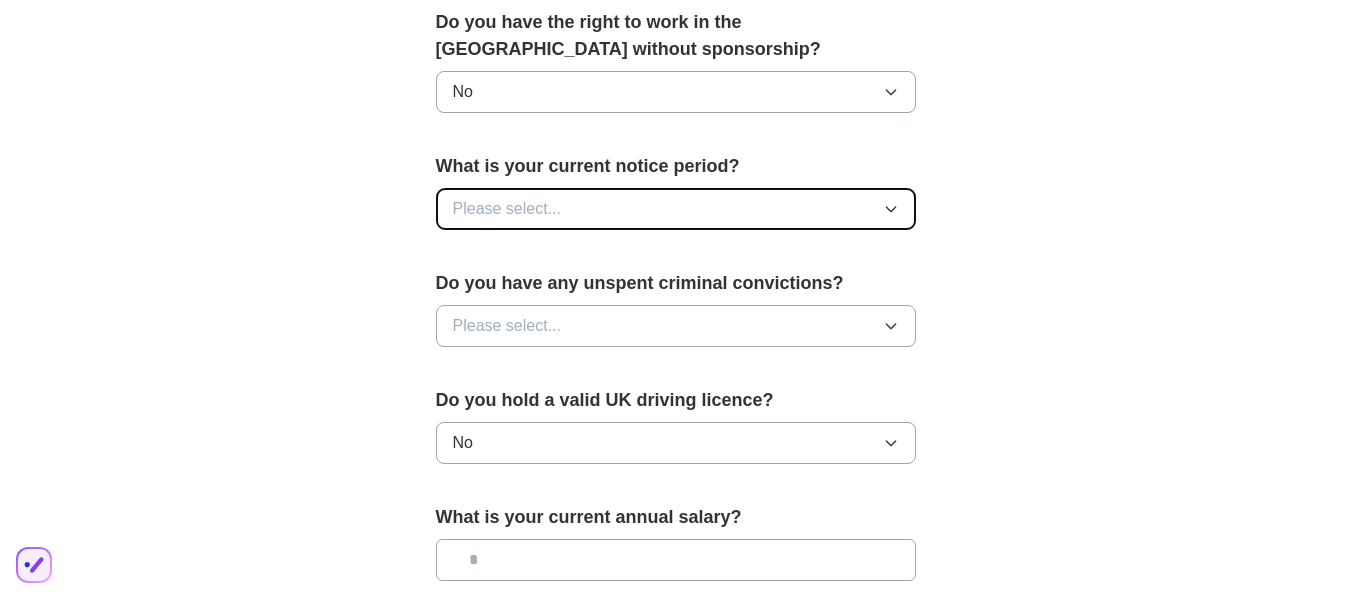 click on "Please select..." at bounding box center (676, 209) 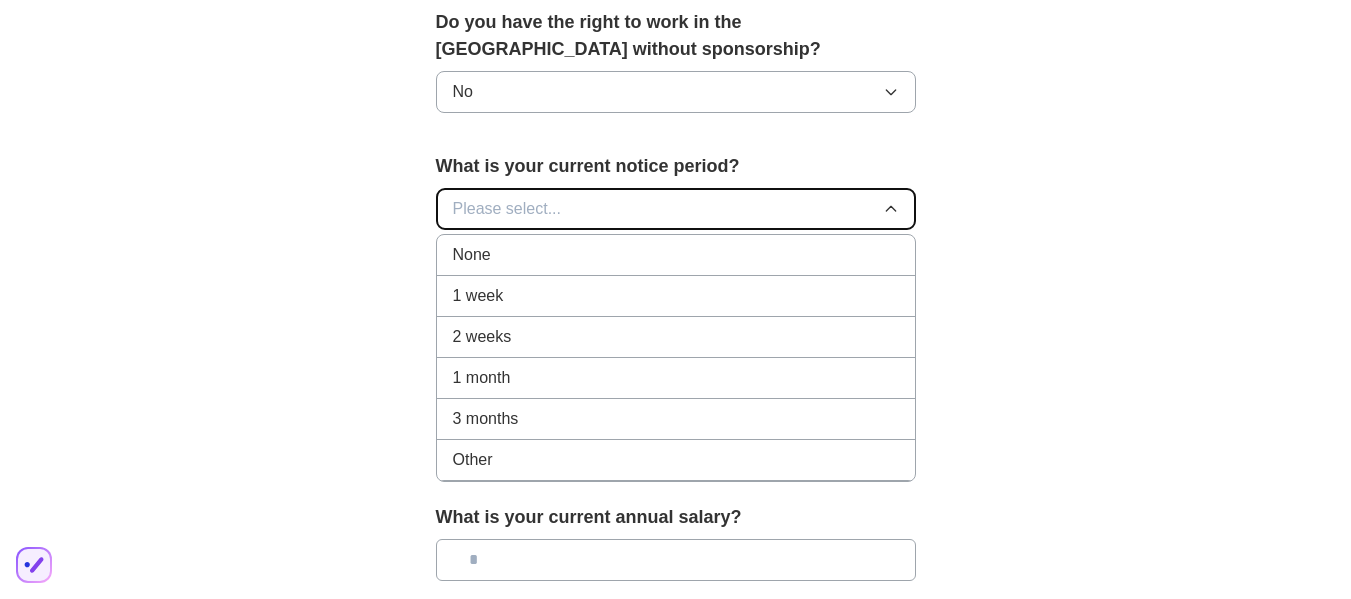click on "Please select..." at bounding box center [676, 209] 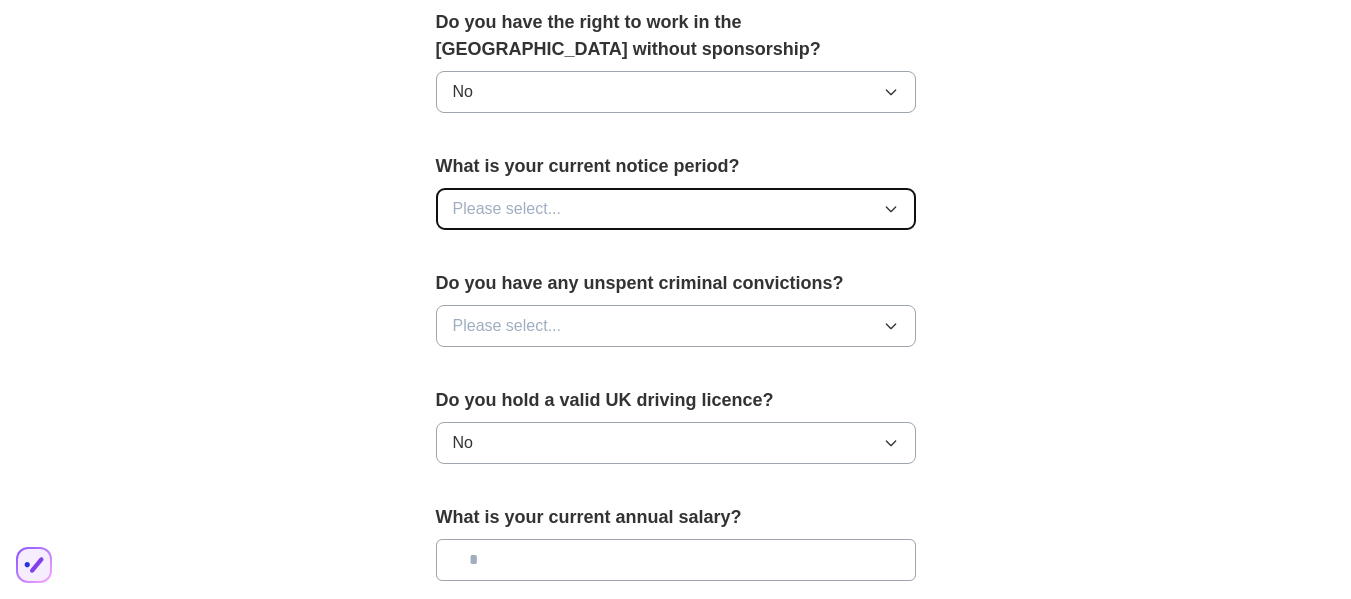 click on "Please select..." at bounding box center (676, 209) 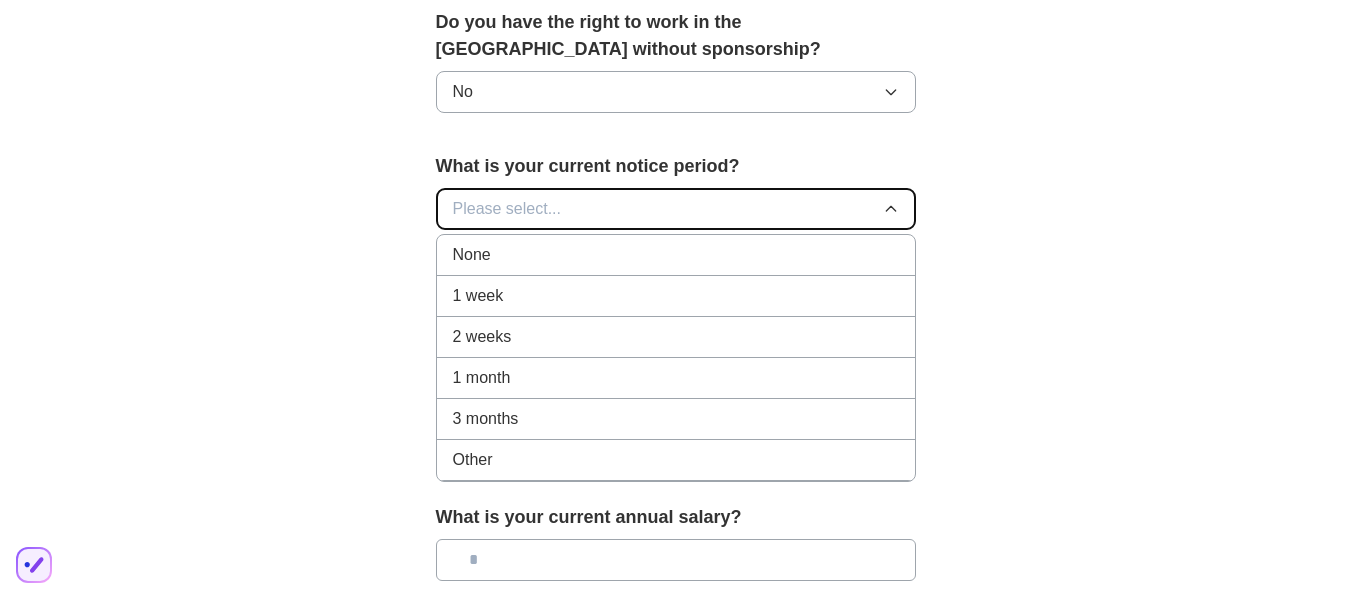 click on "Please select..." at bounding box center [676, 209] 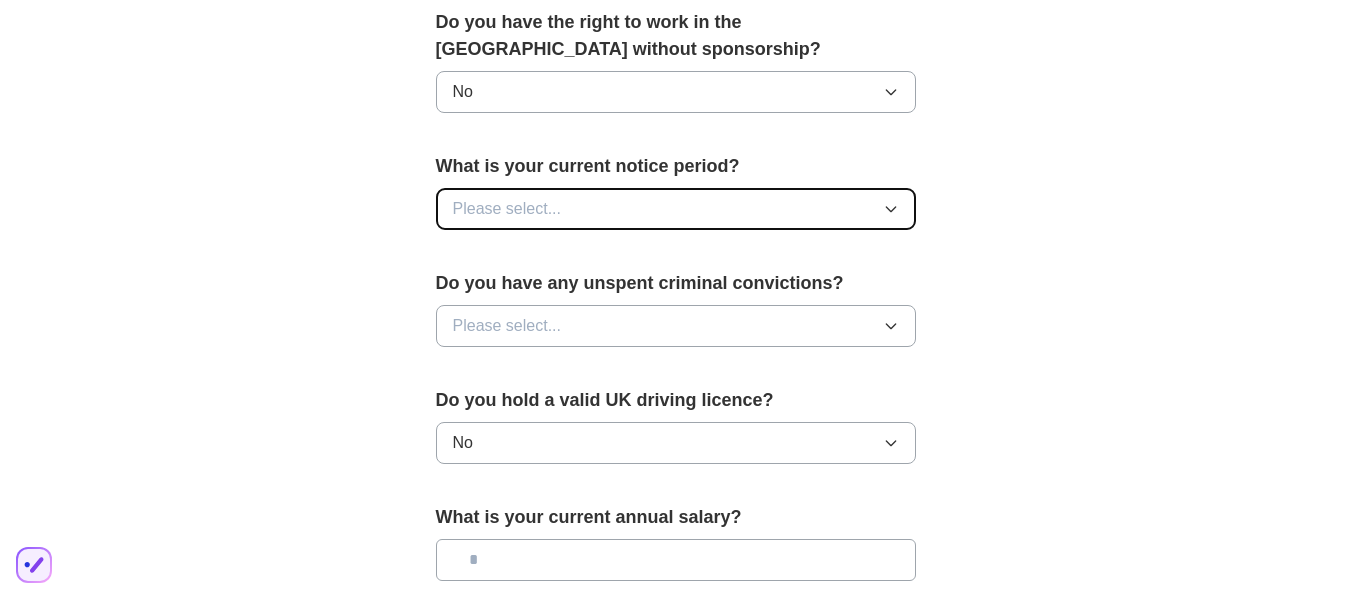 click on "Please select..." at bounding box center (676, 209) 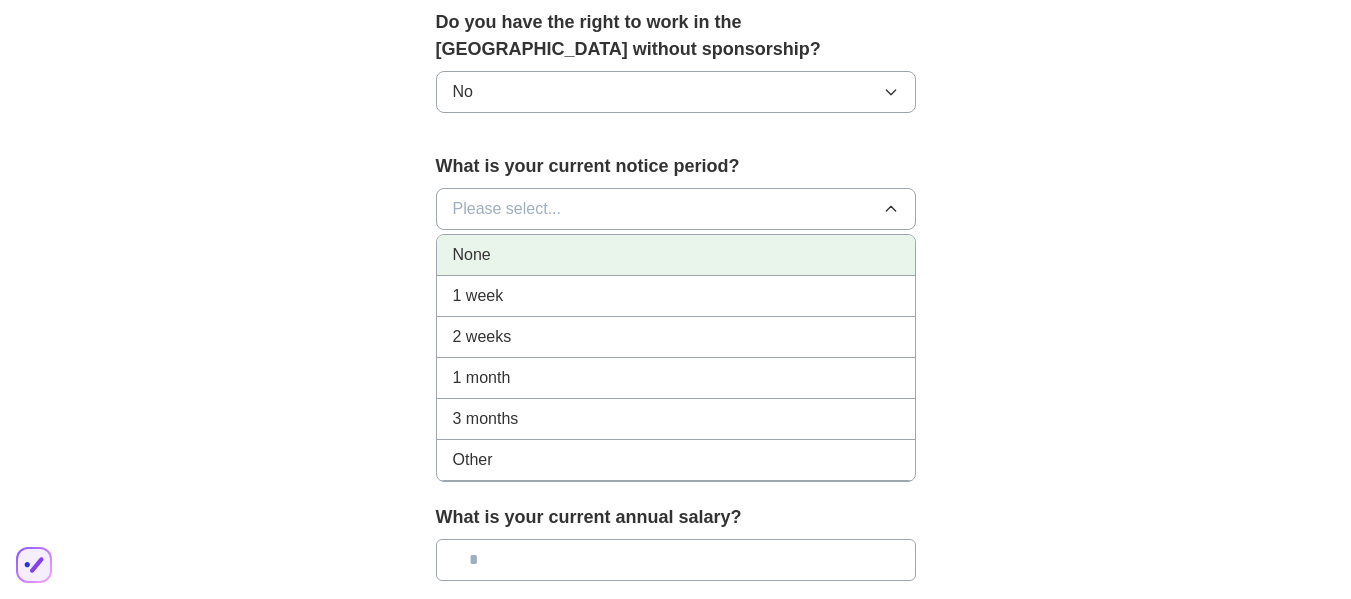 click on "None" at bounding box center (676, 255) 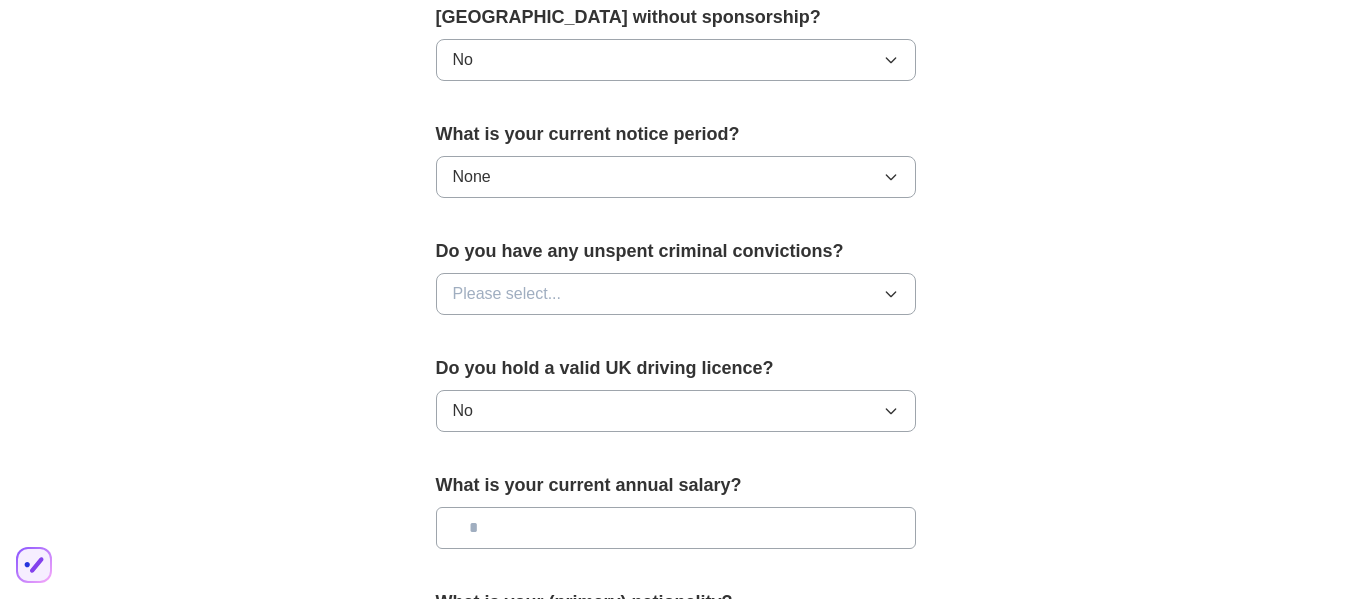 scroll, scrollTop: 1088, scrollLeft: 0, axis: vertical 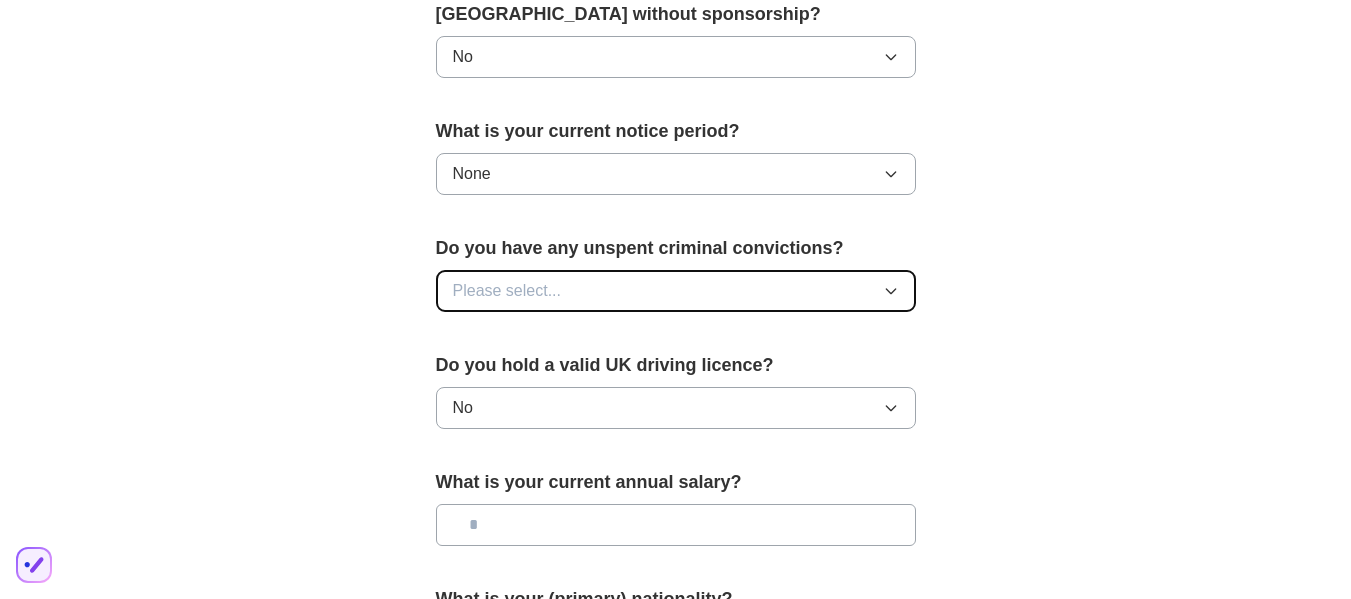 click on "Please select..." at bounding box center [676, 291] 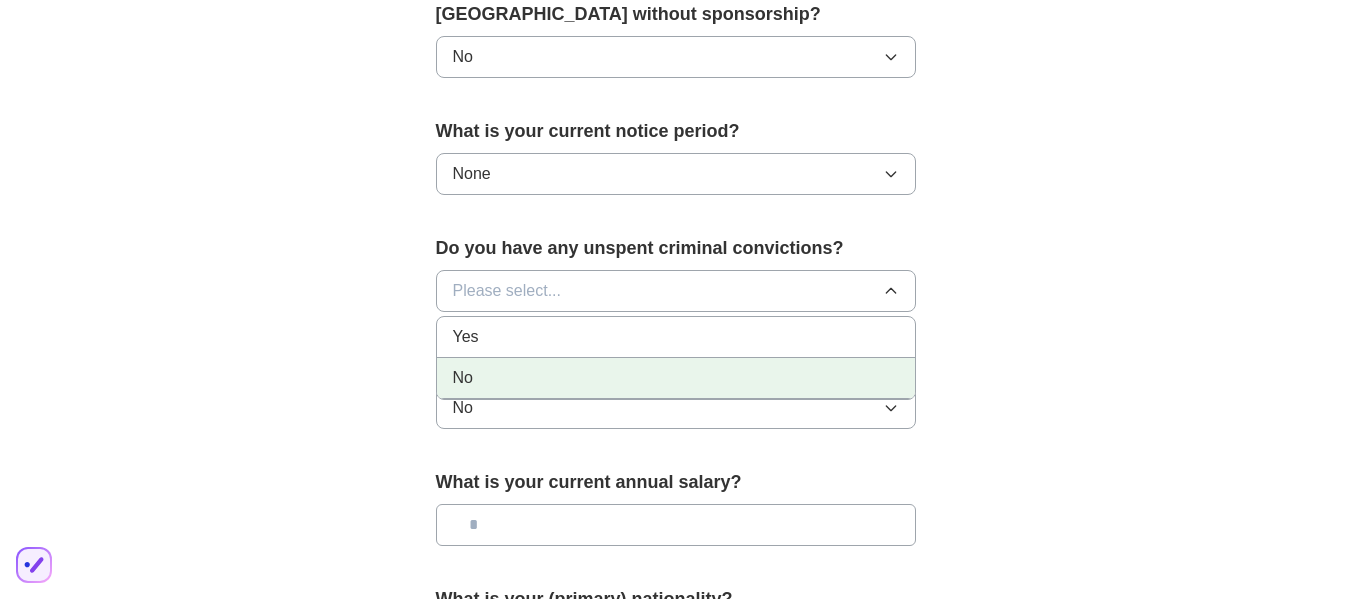click on "No" at bounding box center [676, 378] 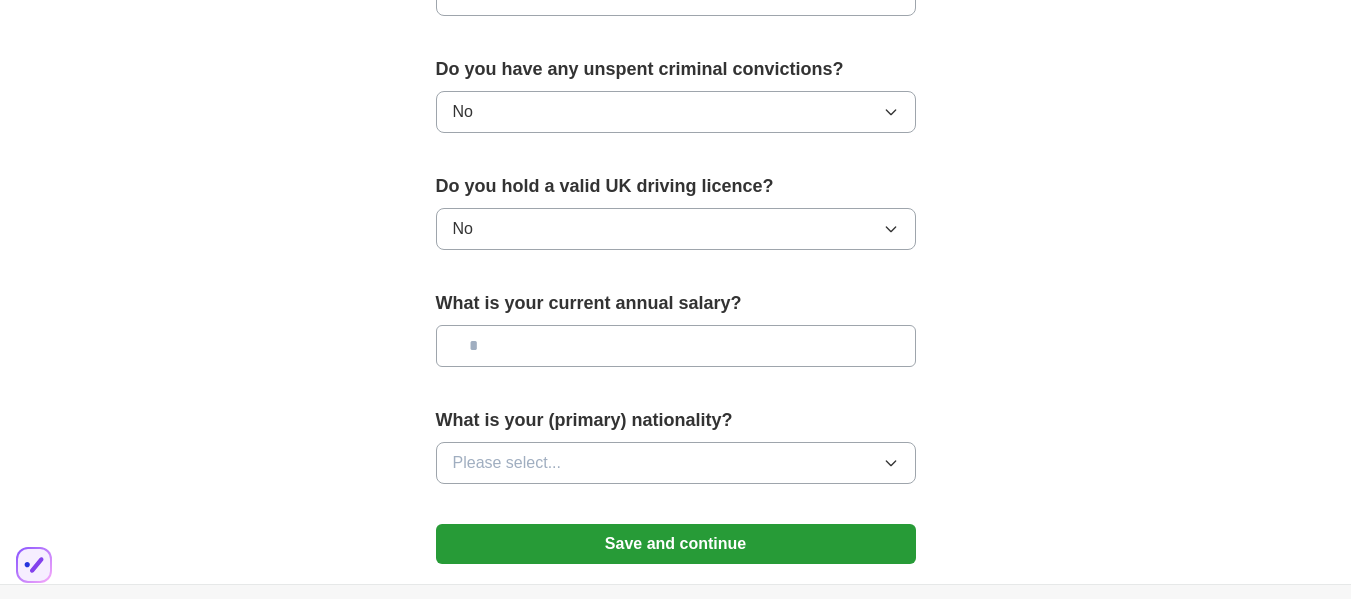 scroll, scrollTop: 1271, scrollLeft: 0, axis: vertical 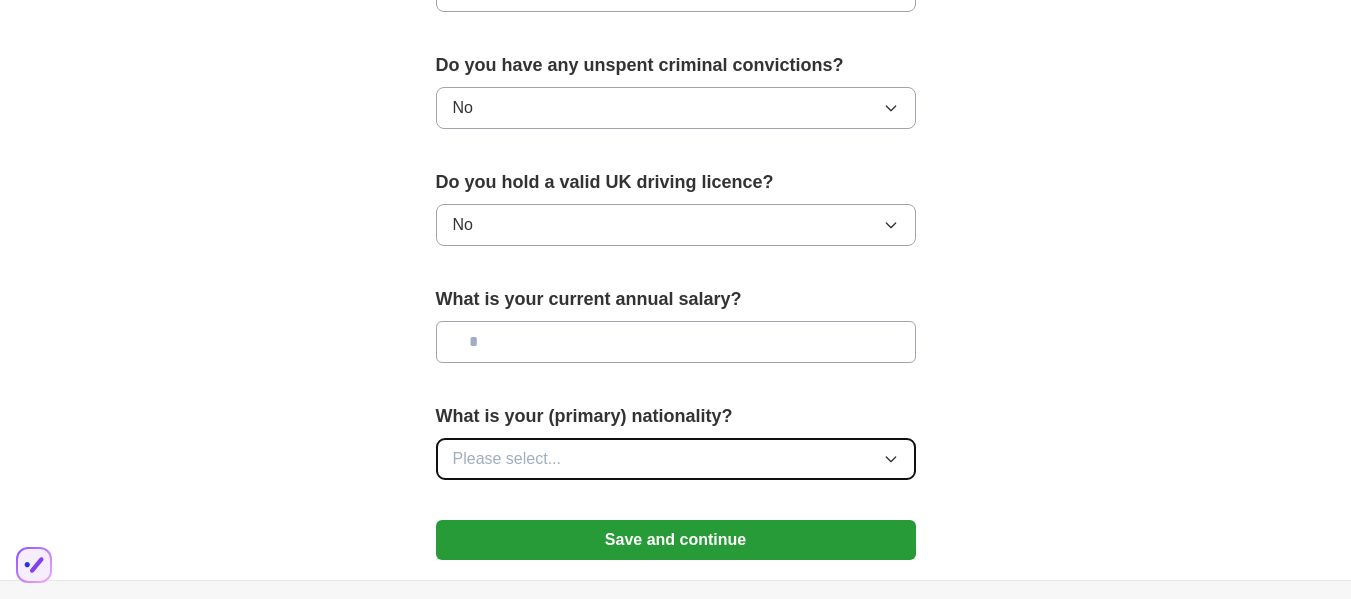 click on "Please select..." at bounding box center (676, 459) 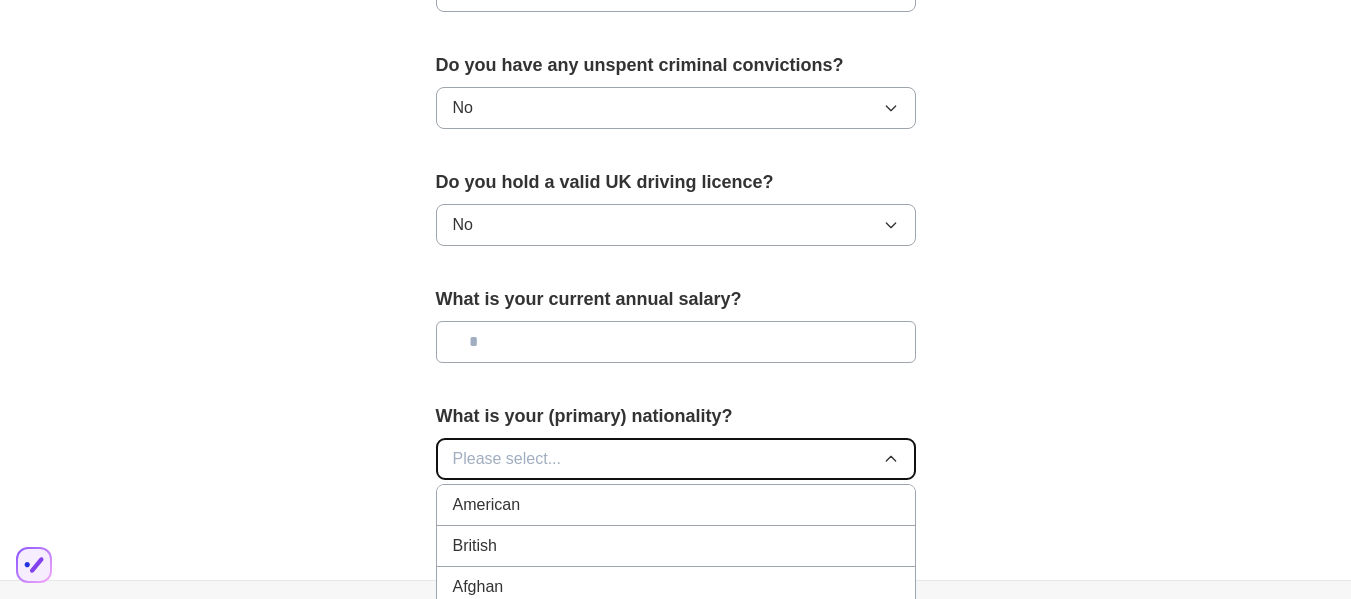 type 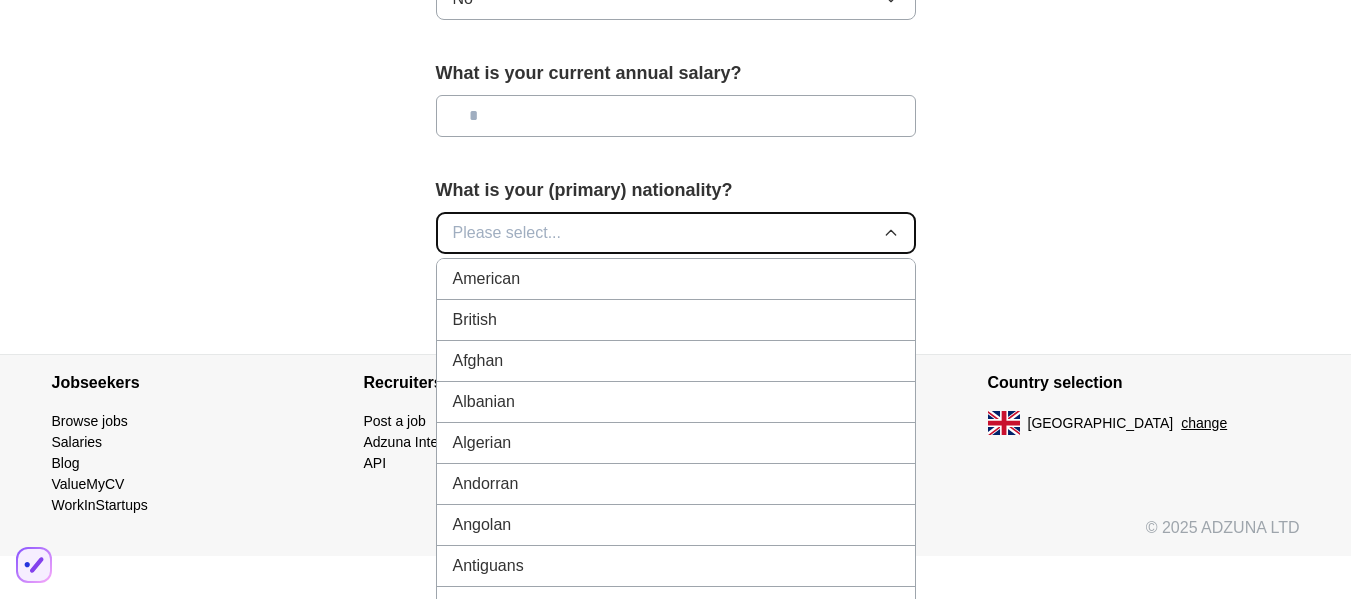 scroll, scrollTop: 1498, scrollLeft: 0, axis: vertical 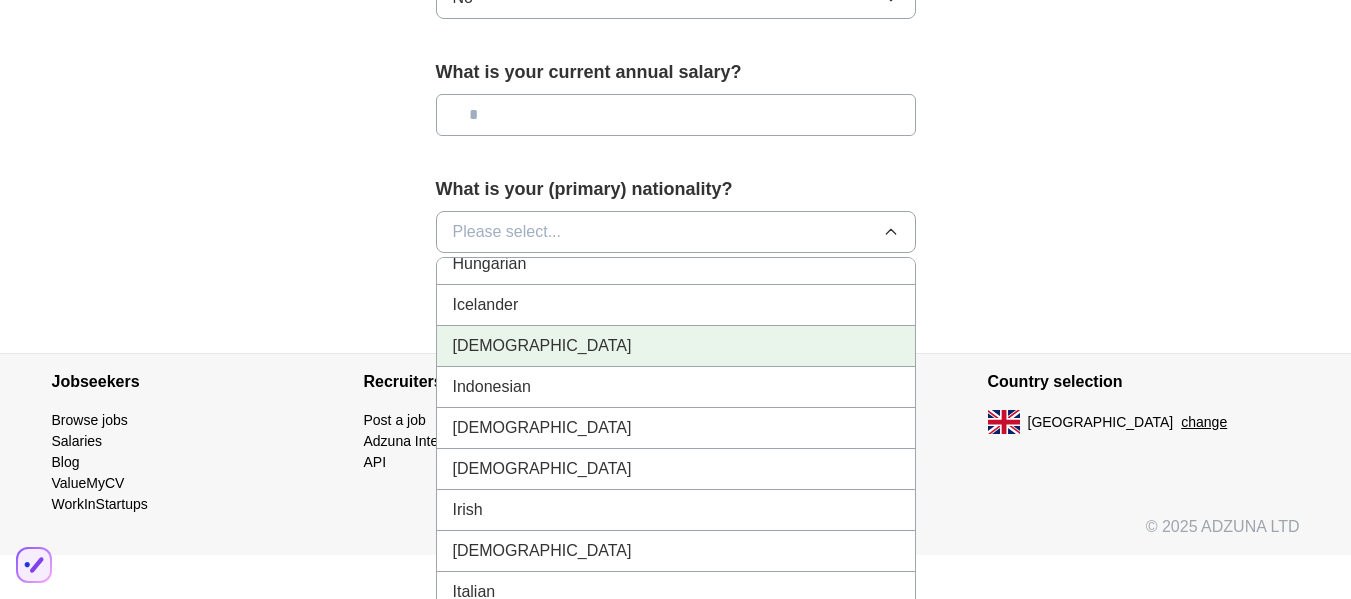click on "Indian" at bounding box center [676, 346] 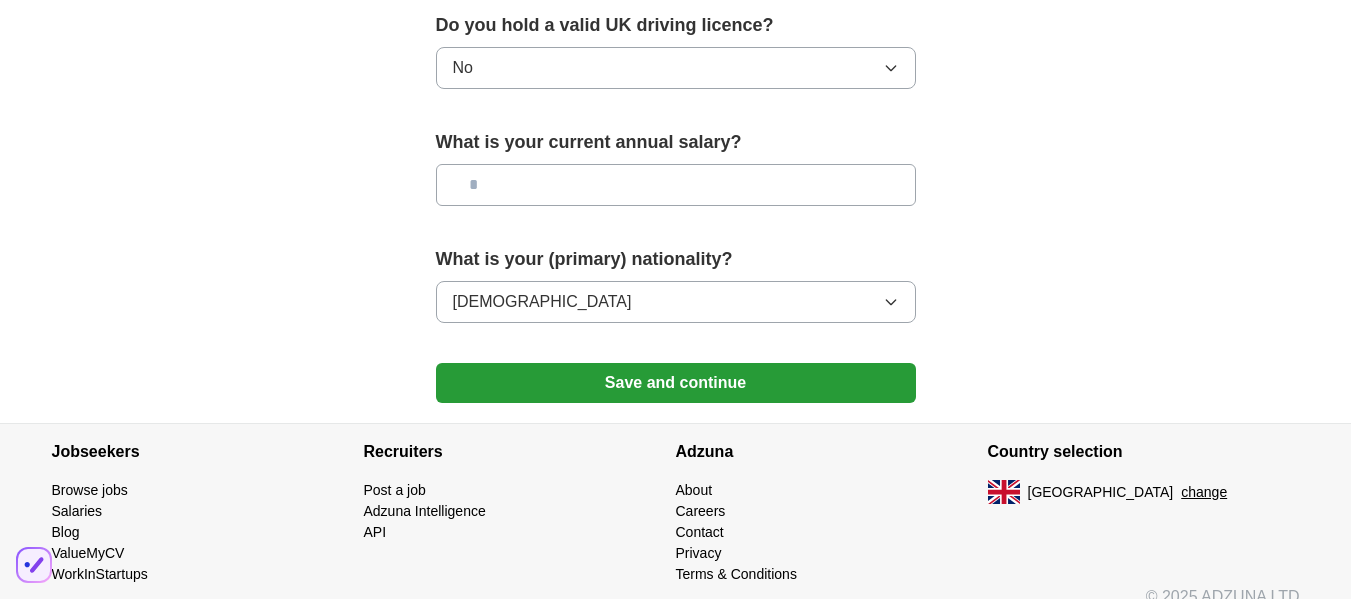 scroll, scrollTop: 1427, scrollLeft: 0, axis: vertical 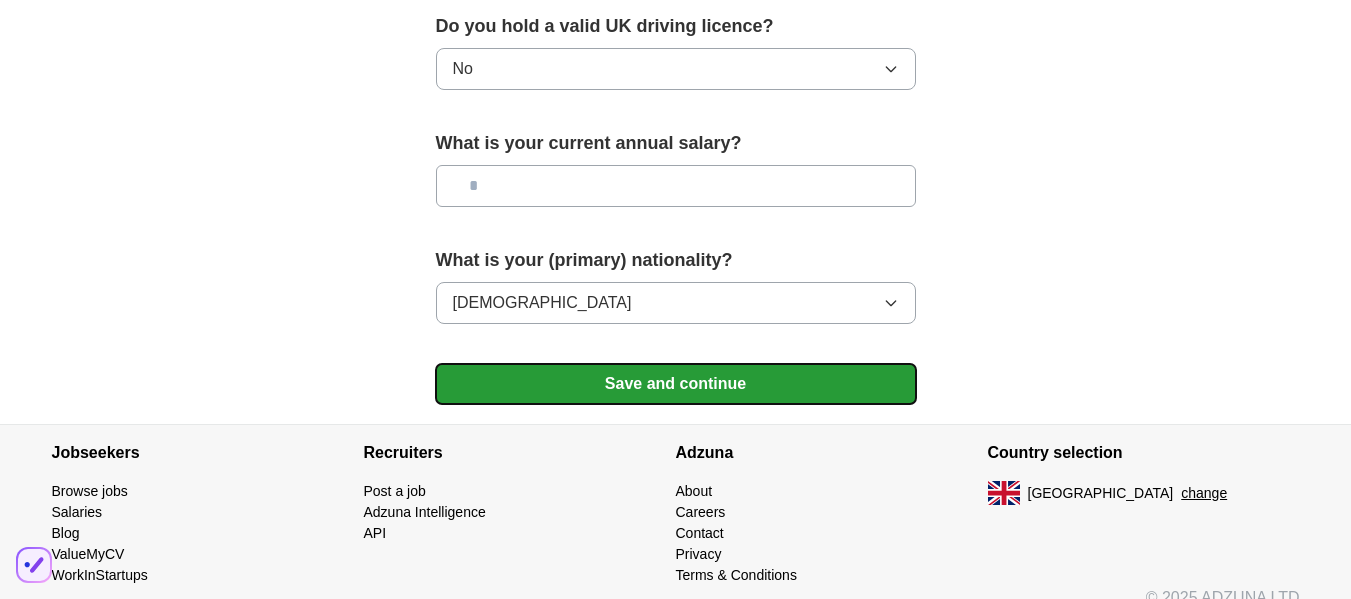 click on "Save and continue" at bounding box center (676, 384) 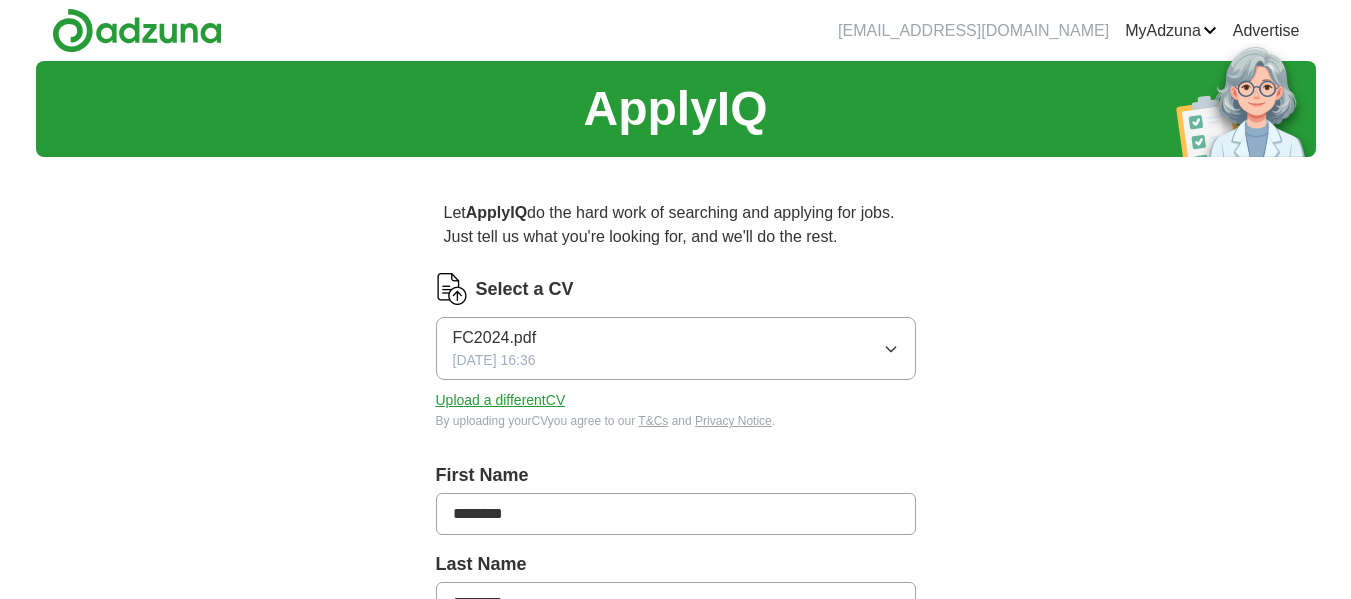 scroll, scrollTop: 0, scrollLeft: 0, axis: both 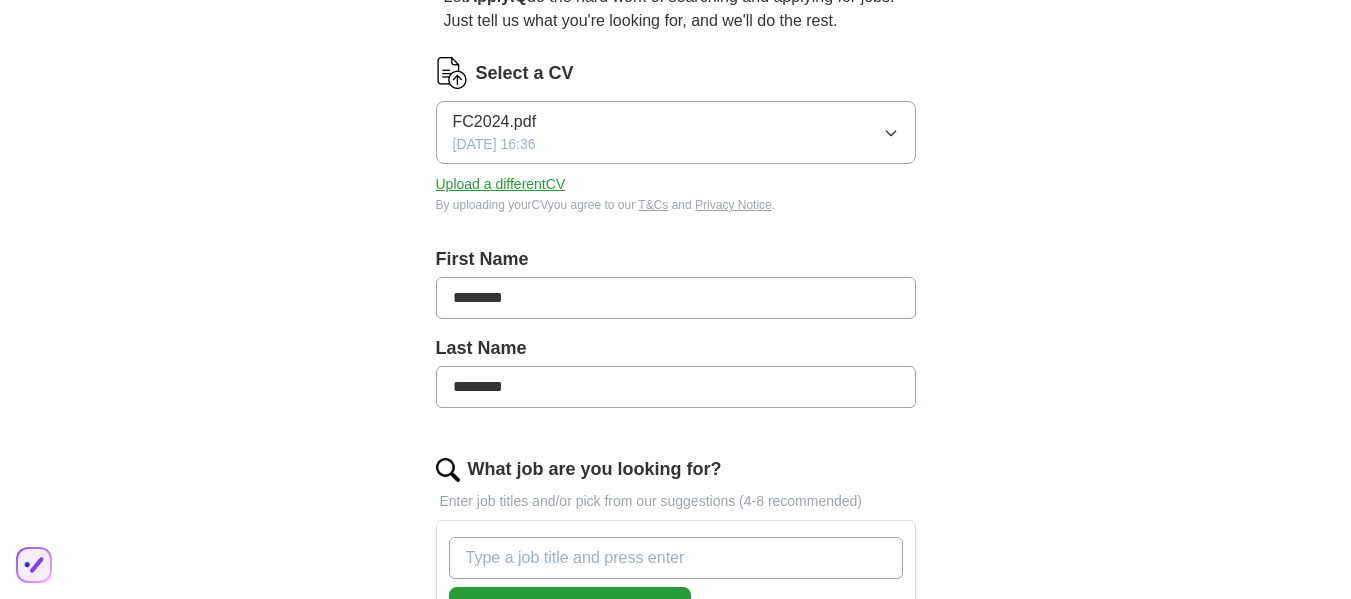 click on "********" at bounding box center [676, 387] 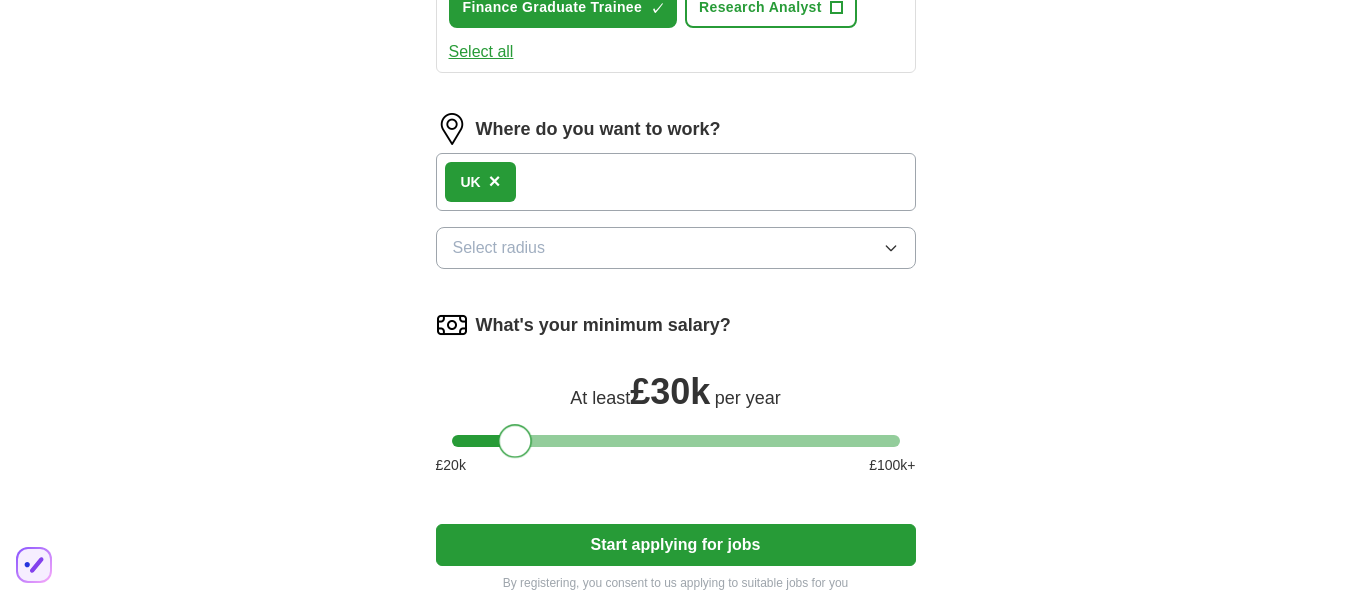 scroll, scrollTop: 1235, scrollLeft: 0, axis: vertical 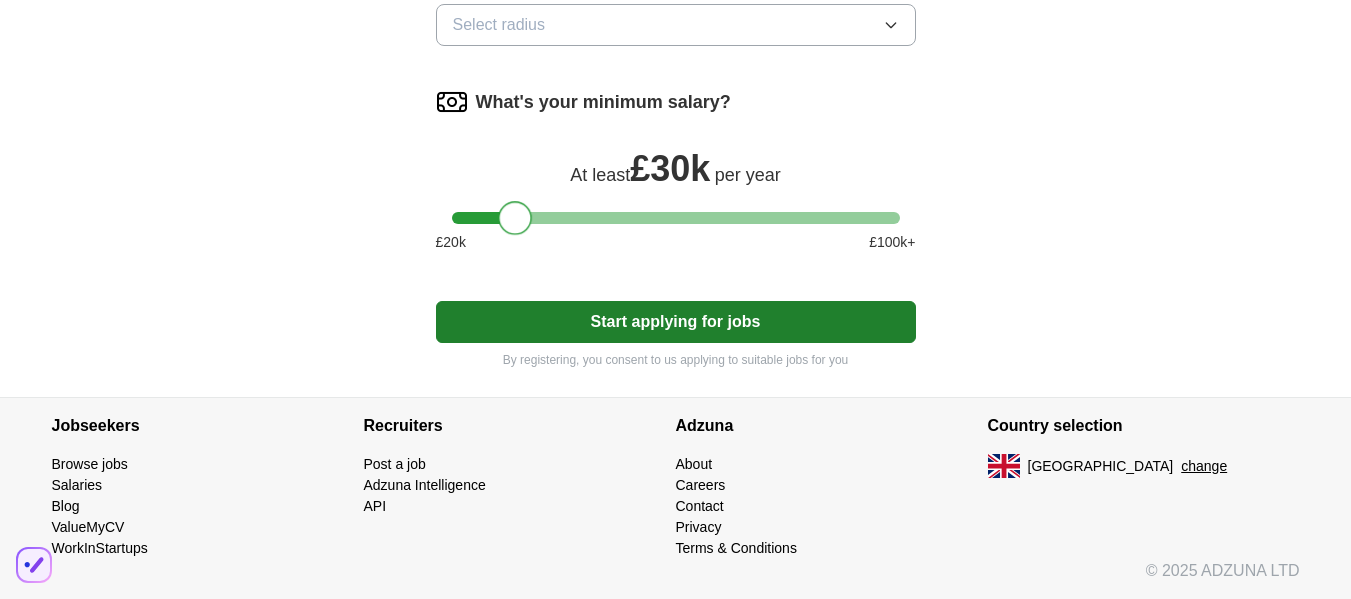 type on "****" 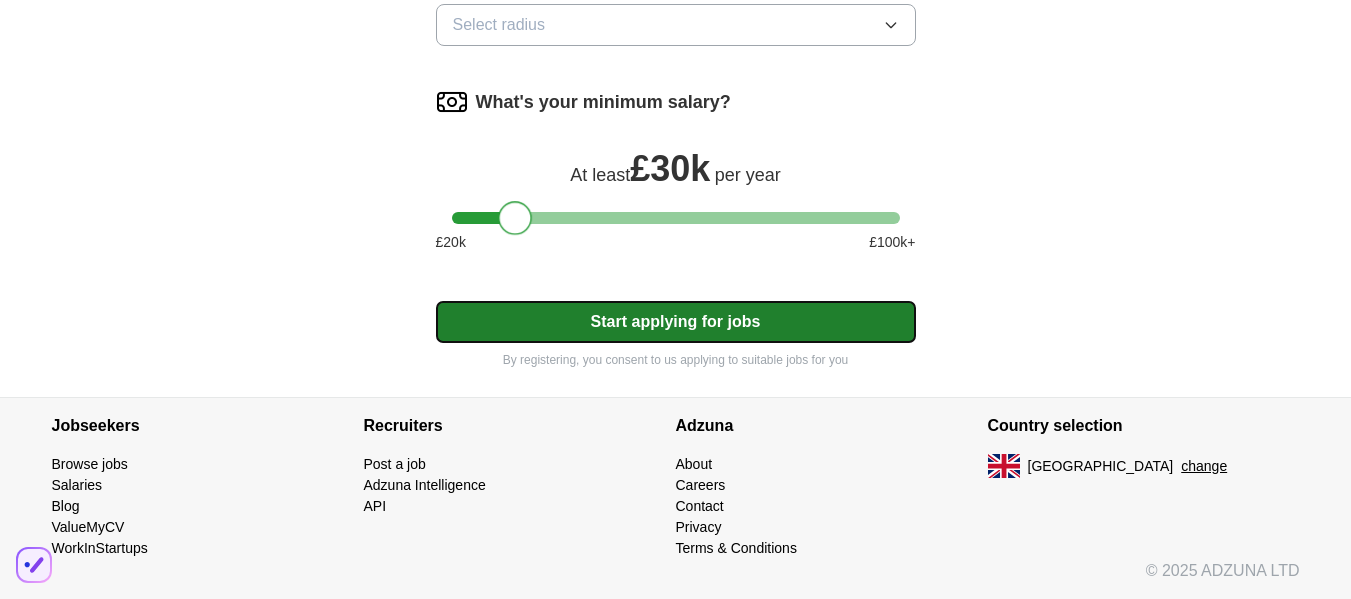 click on "Start applying for jobs" at bounding box center (676, 322) 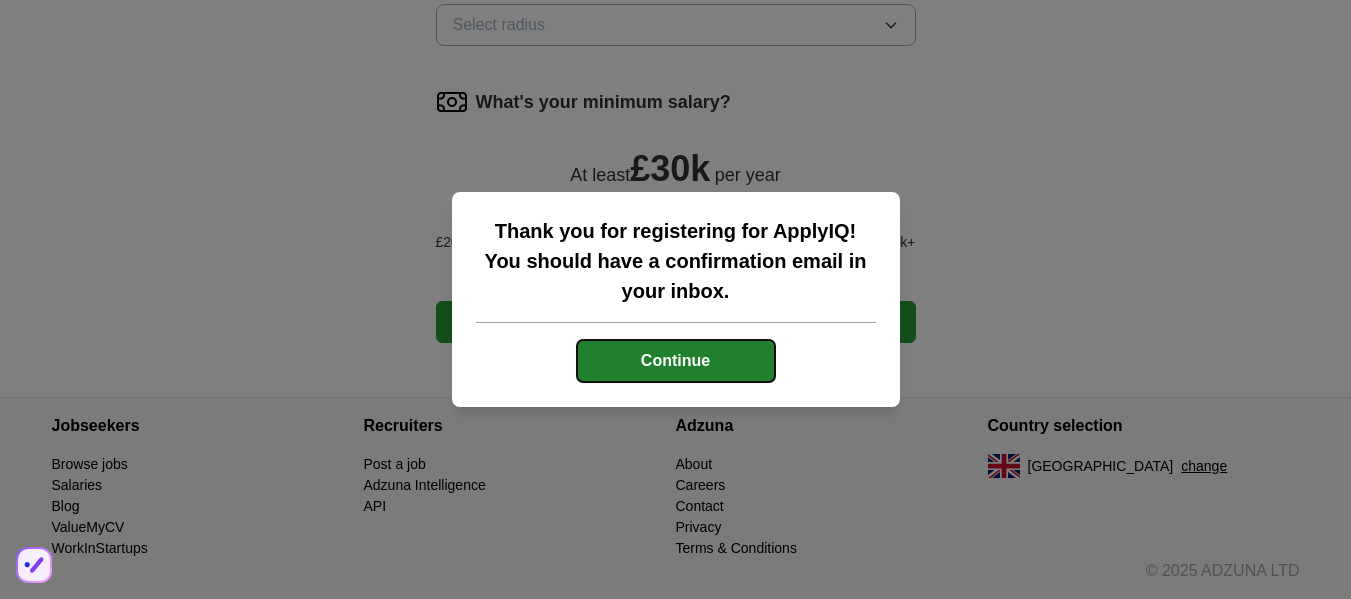 click on "Continue" at bounding box center [676, 361] 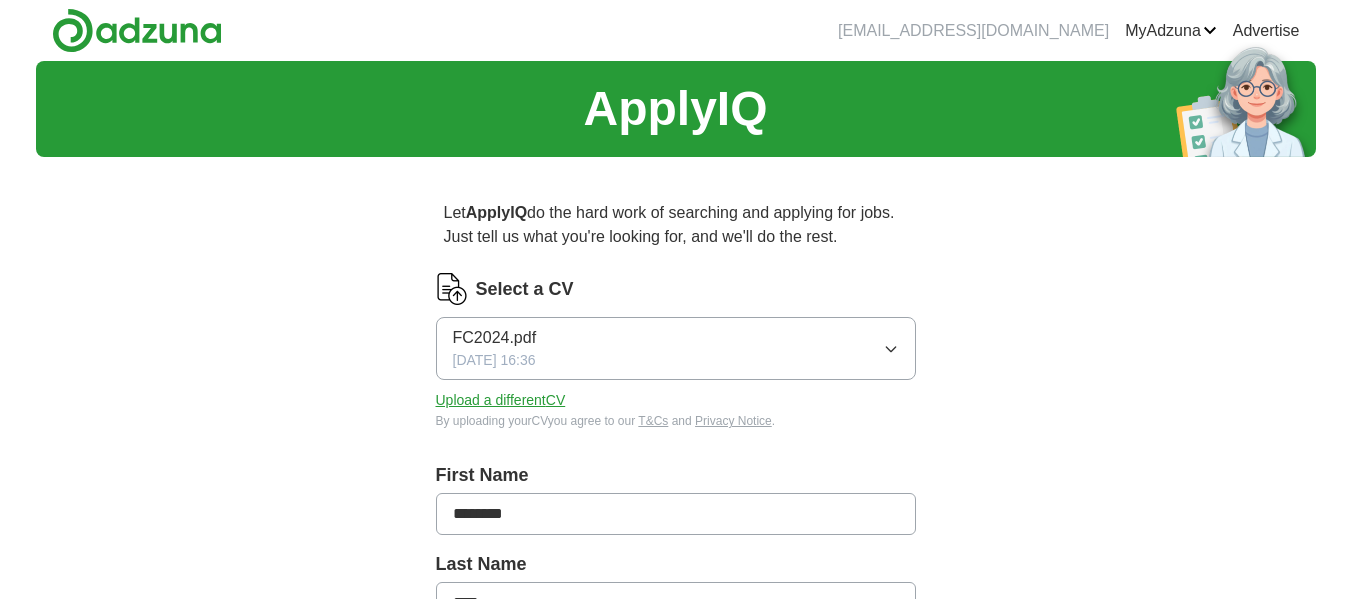 scroll, scrollTop: 216, scrollLeft: 0, axis: vertical 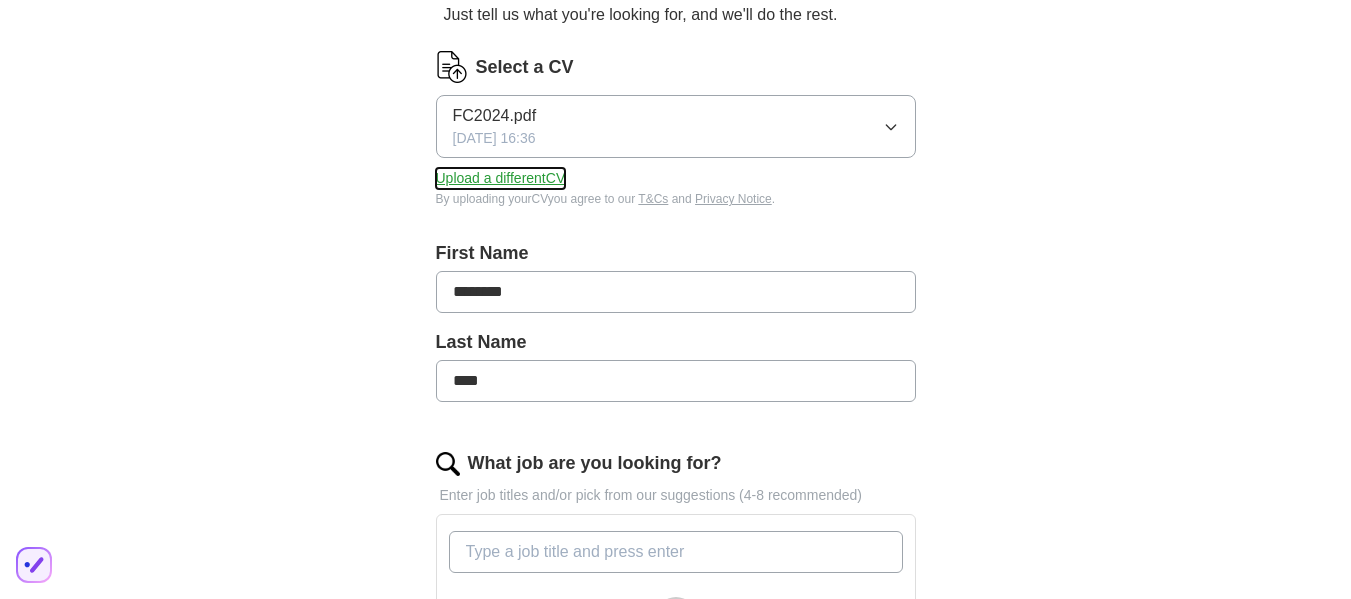 click on "Upload a different  CV" at bounding box center (501, 178) 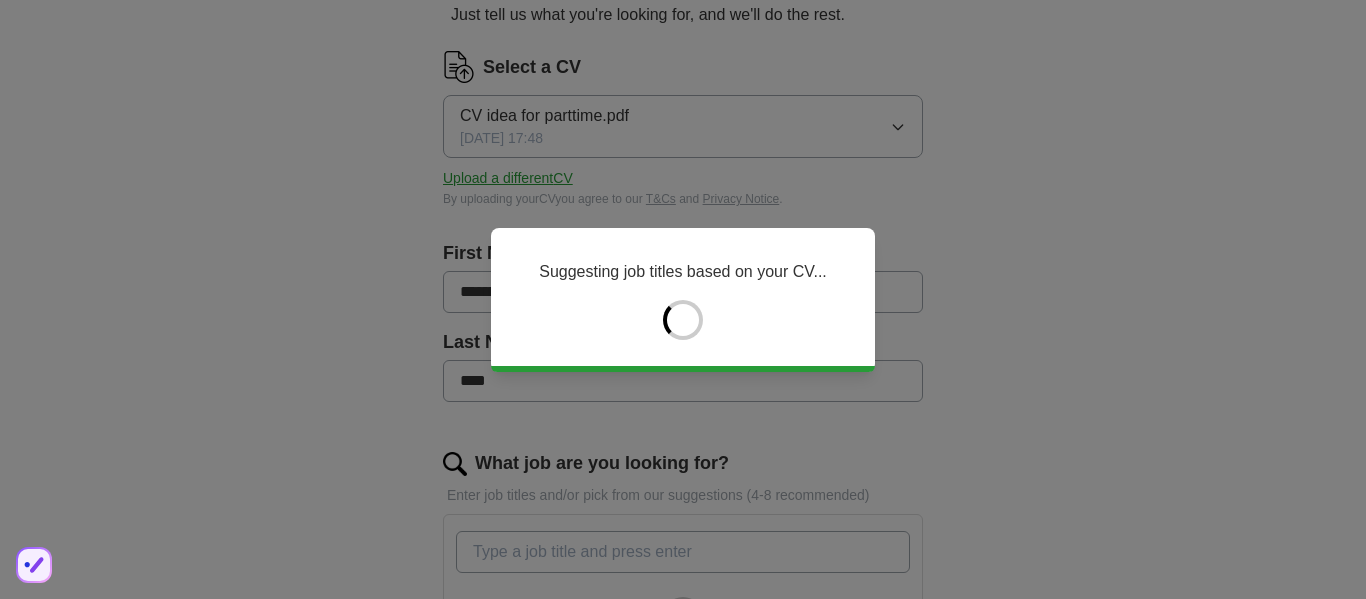 click on "Suggesting job titles based on your CV..." at bounding box center (683, 299) 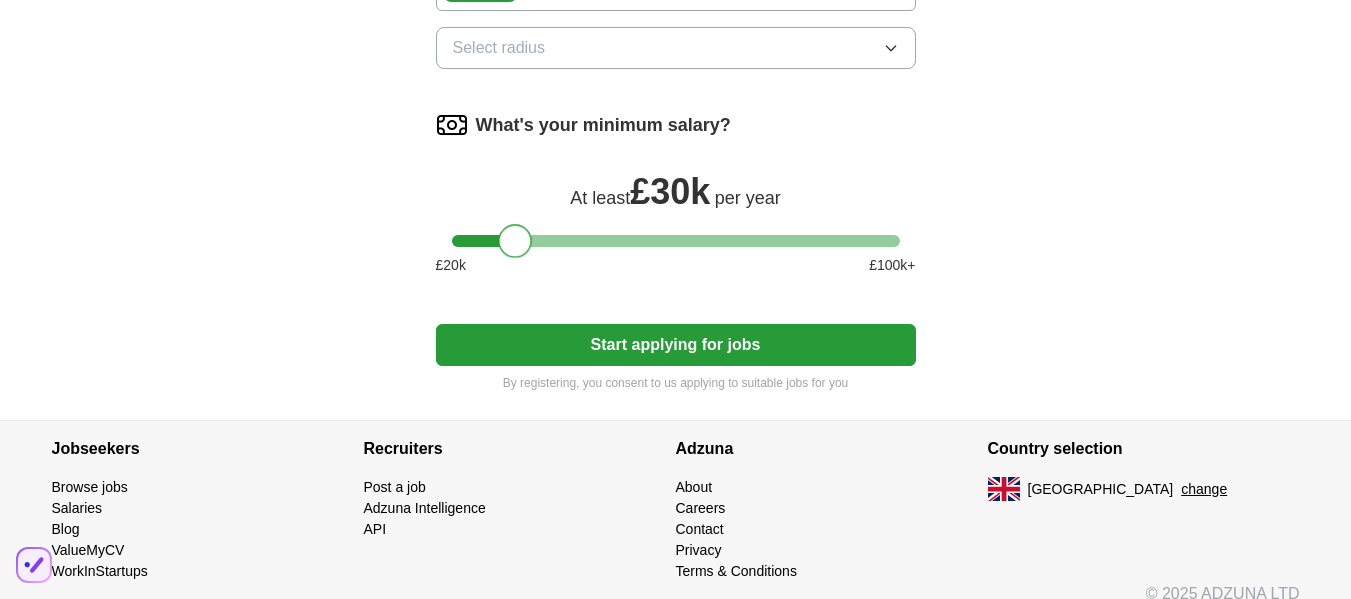 scroll, scrollTop: 1459, scrollLeft: 0, axis: vertical 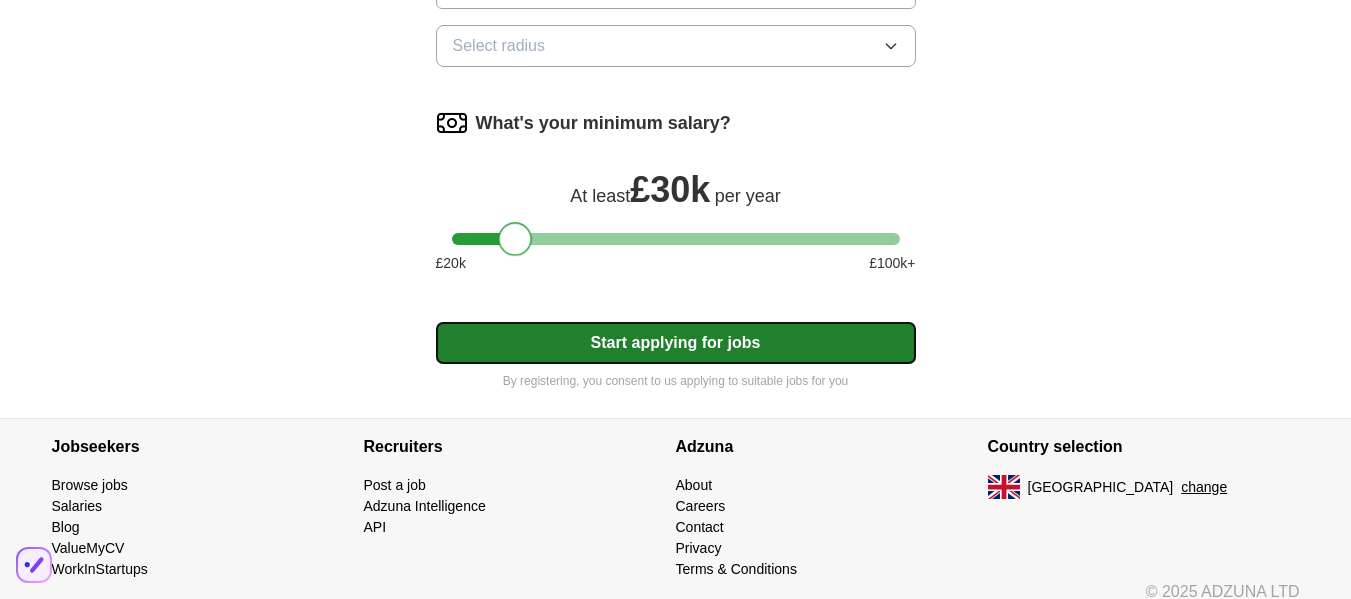 click on "Start applying for jobs" at bounding box center (676, 343) 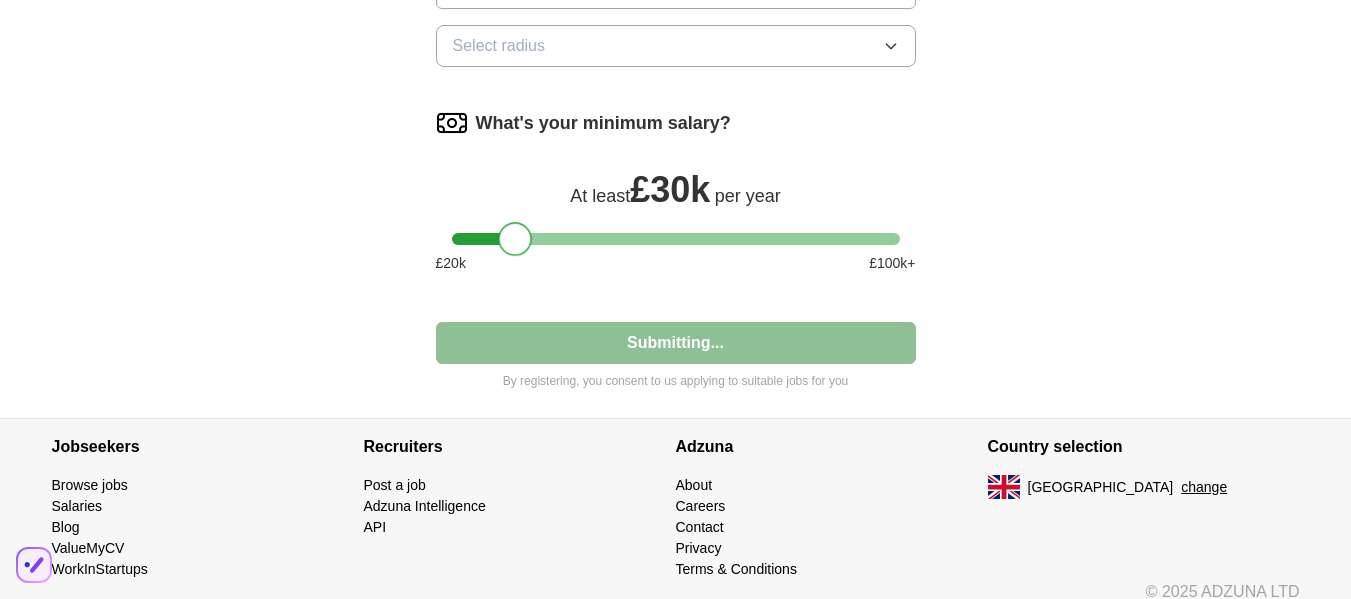 click on "shashanks4986@gmail.com
MyAdzuna
Alerts
Favourites
CVs
ApplyIQ
Preferences
Posted jobs
Logout
Advertise
ApplyIQ Let  ApplyIQ  do the hard work of searching and applying for jobs. Just tell us what you're looking for, and we'll do the rest. Select a CV CV idea for parttime.pdf 03/07/2025, 17:48 Upload a different  CV By uploading your  CV  you agree to our   T&Cs   and   Privacy Notice . First Name ******** Last Name **** What job are you looking for? Financial Modelling Analyst ✓ × ✓" at bounding box center [675, -420] 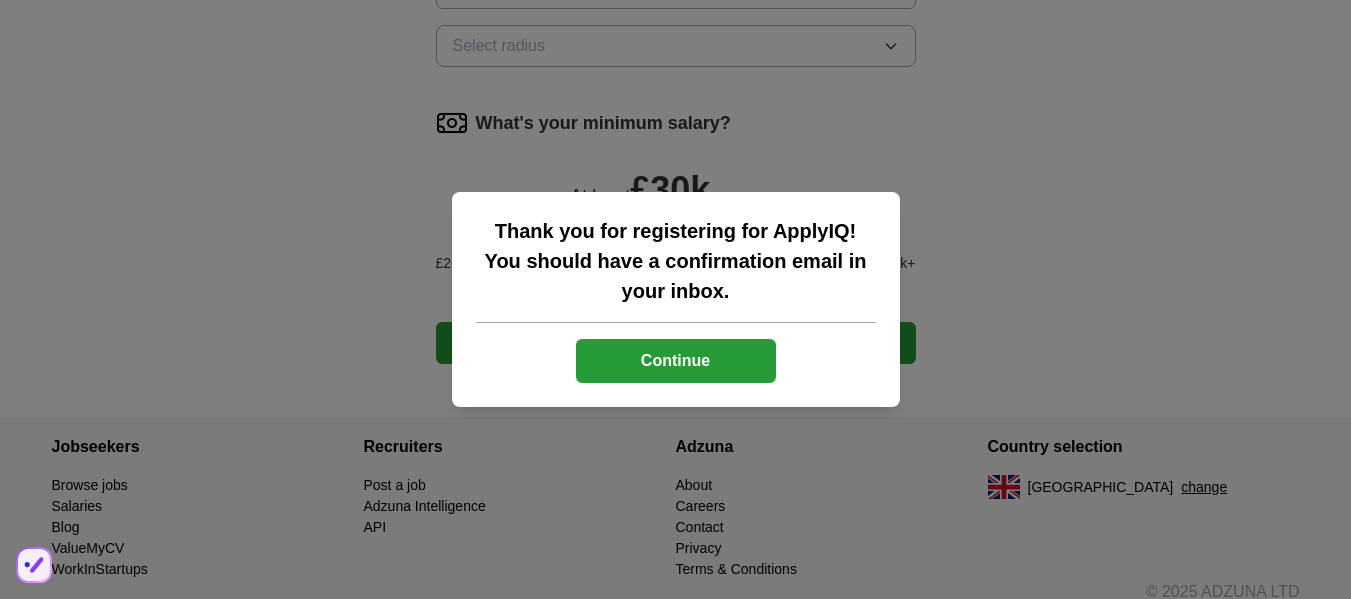 click on "Thank you for registering for ApplyIQ! You should have a confirmation email in your inbox. Continue" at bounding box center [675, 299] 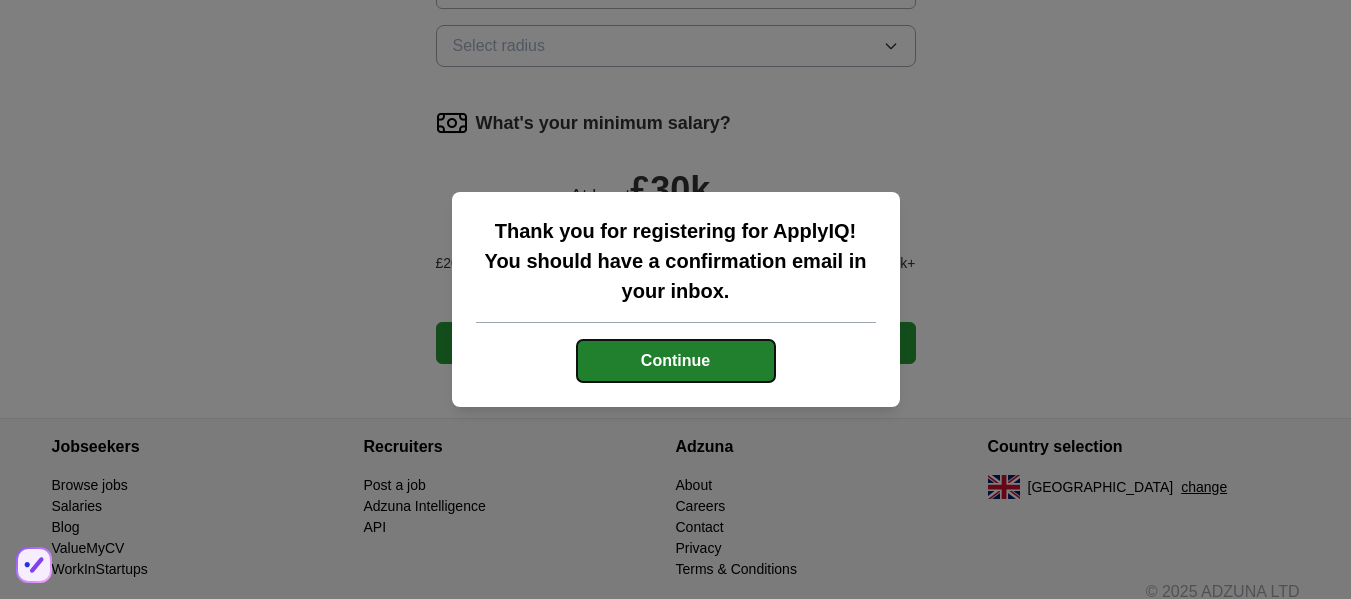 click on "Continue" at bounding box center [676, 361] 